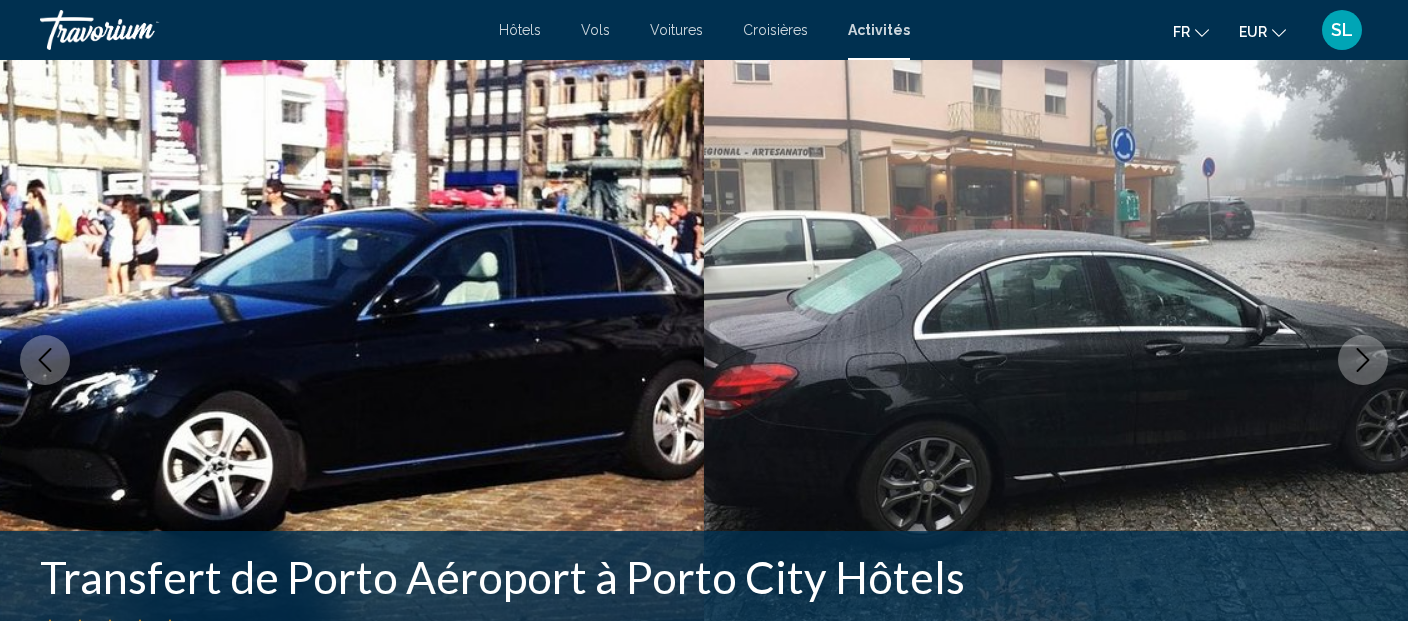 scroll, scrollTop: 241, scrollLeft: 0, axis: vertical 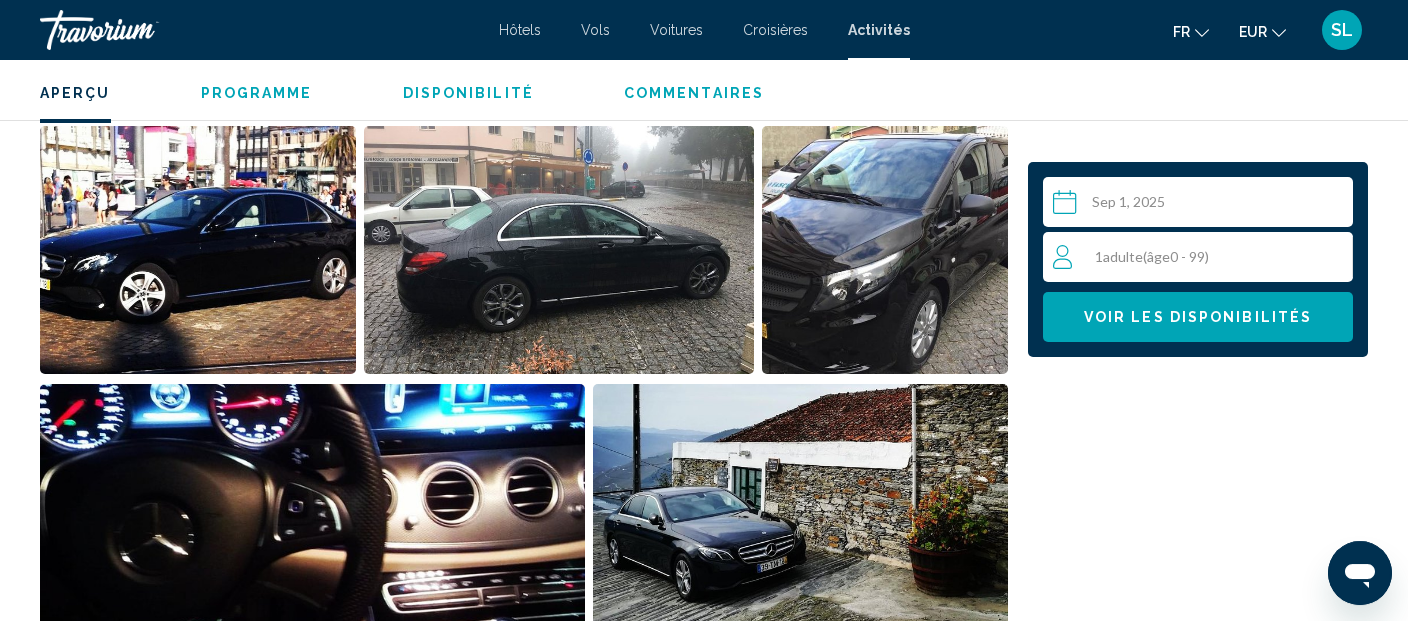 click on "1  Adulte Adultes  ( âge  0 - 99)" at bounding box center [1202, 257] 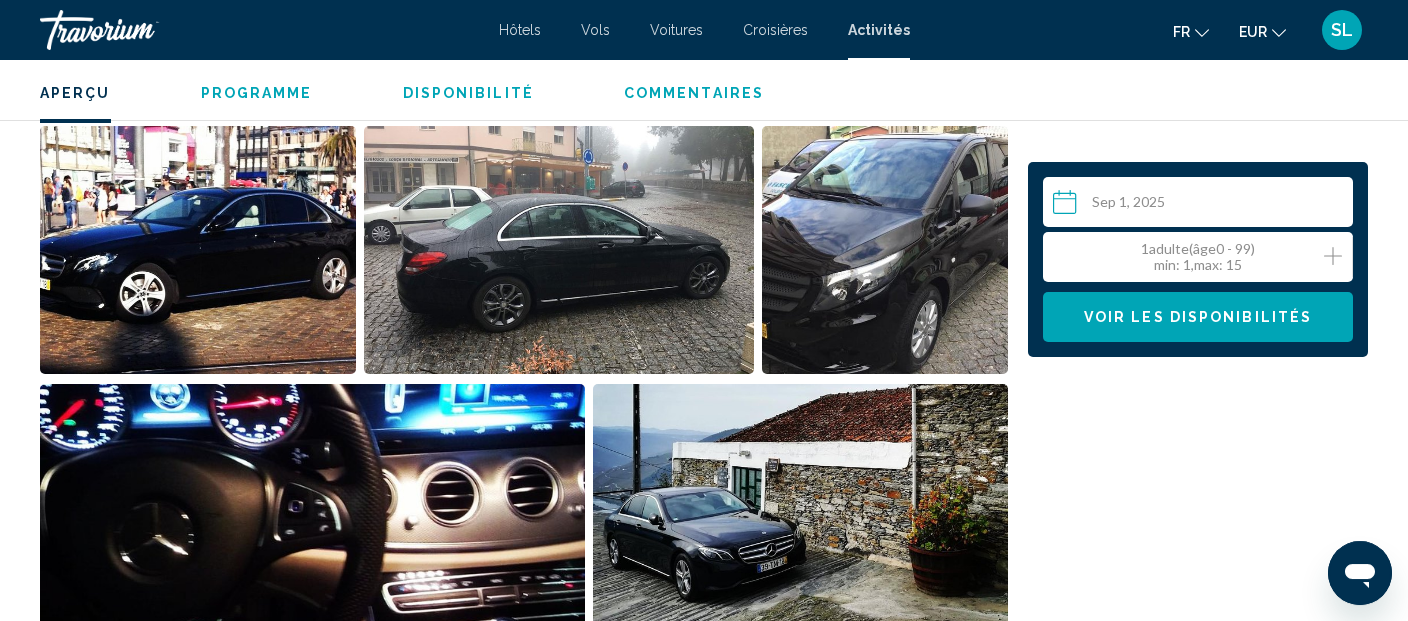 click 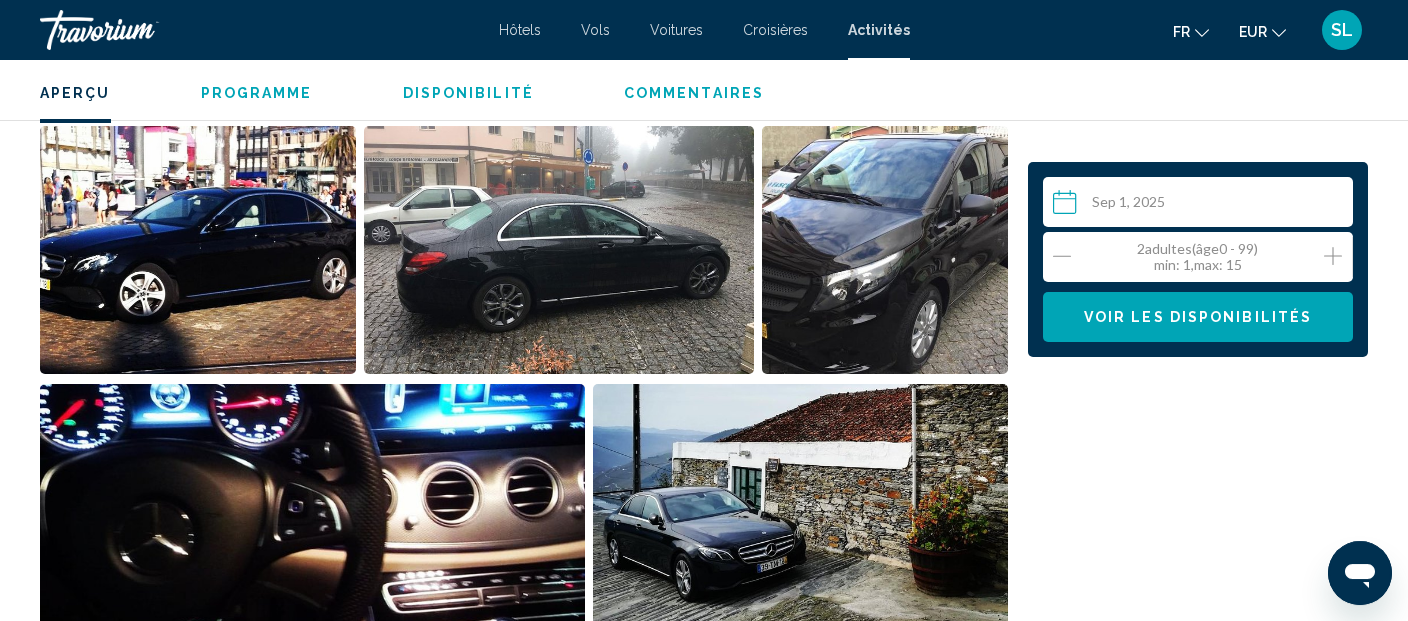 click on "Voir les disponibilités" at bounding box center [1198, 317] 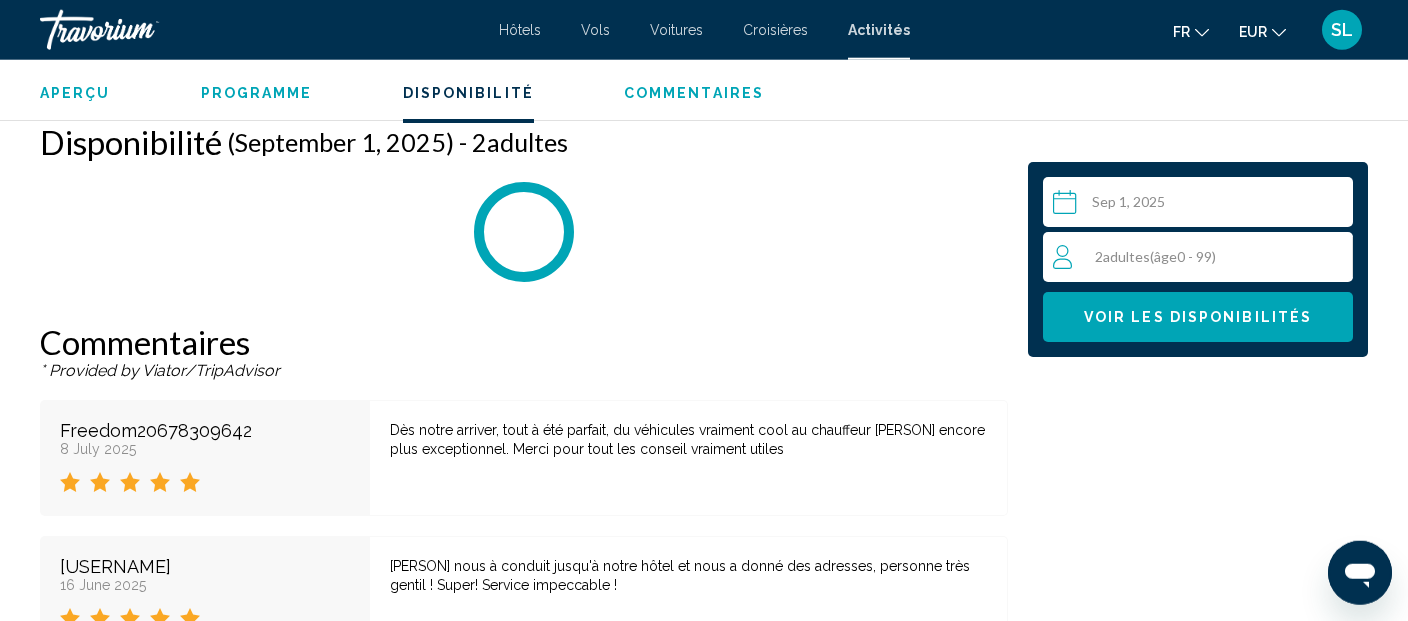 scroll, scrollTop: 3092, scrollLeft: 0, axis: vertical 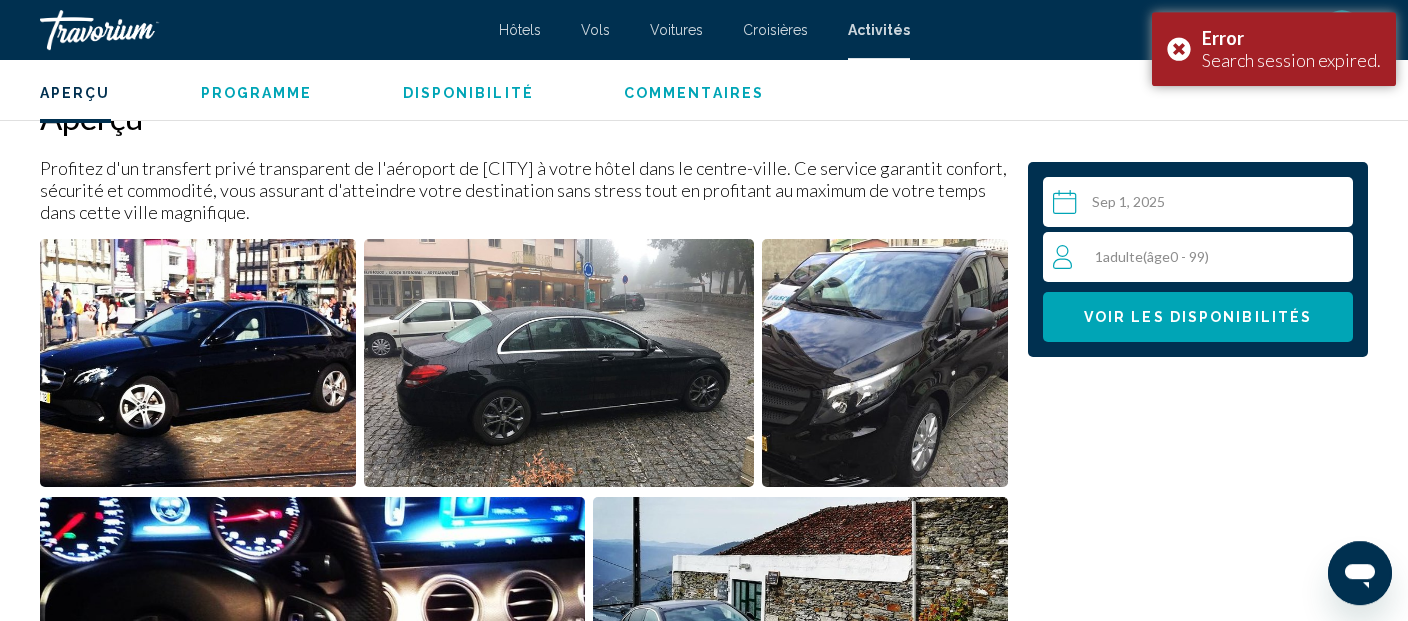 click on "1  Adulte Adultes  ( âge  0 - 99)" at bounding box center (1202, 257) 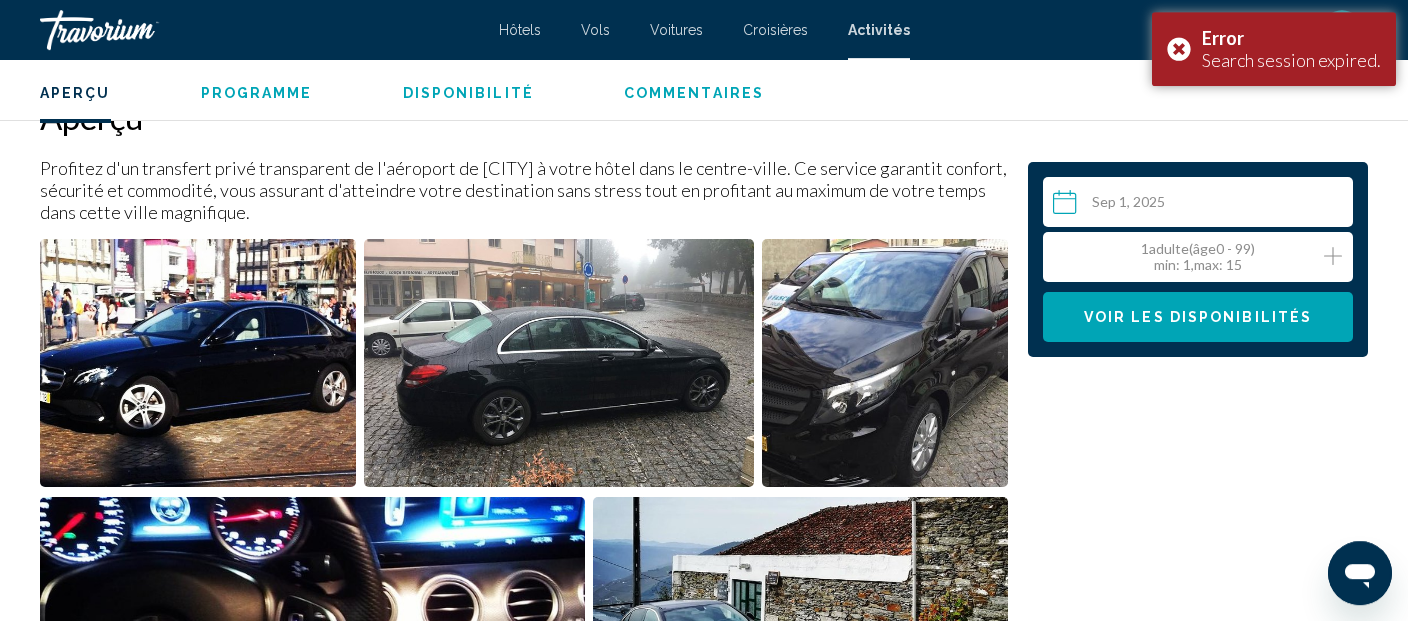 click 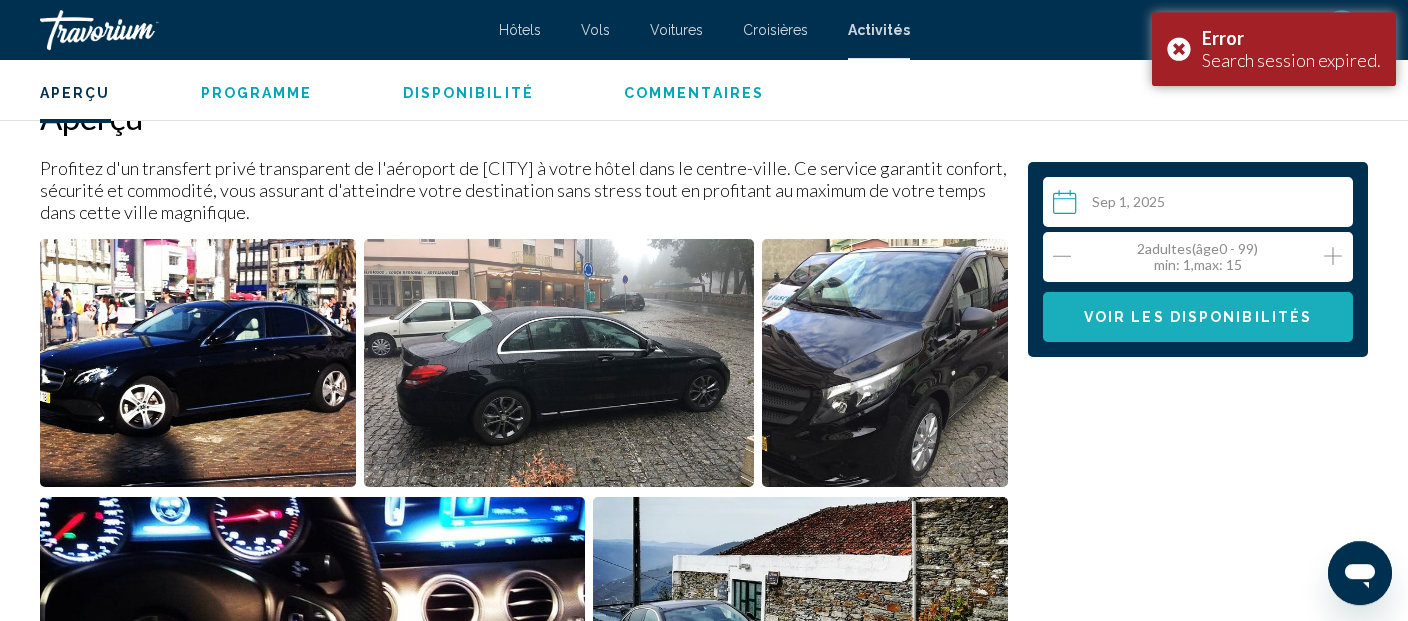 click on "Voir les disponibilités" at bounding box center [1198, 318] 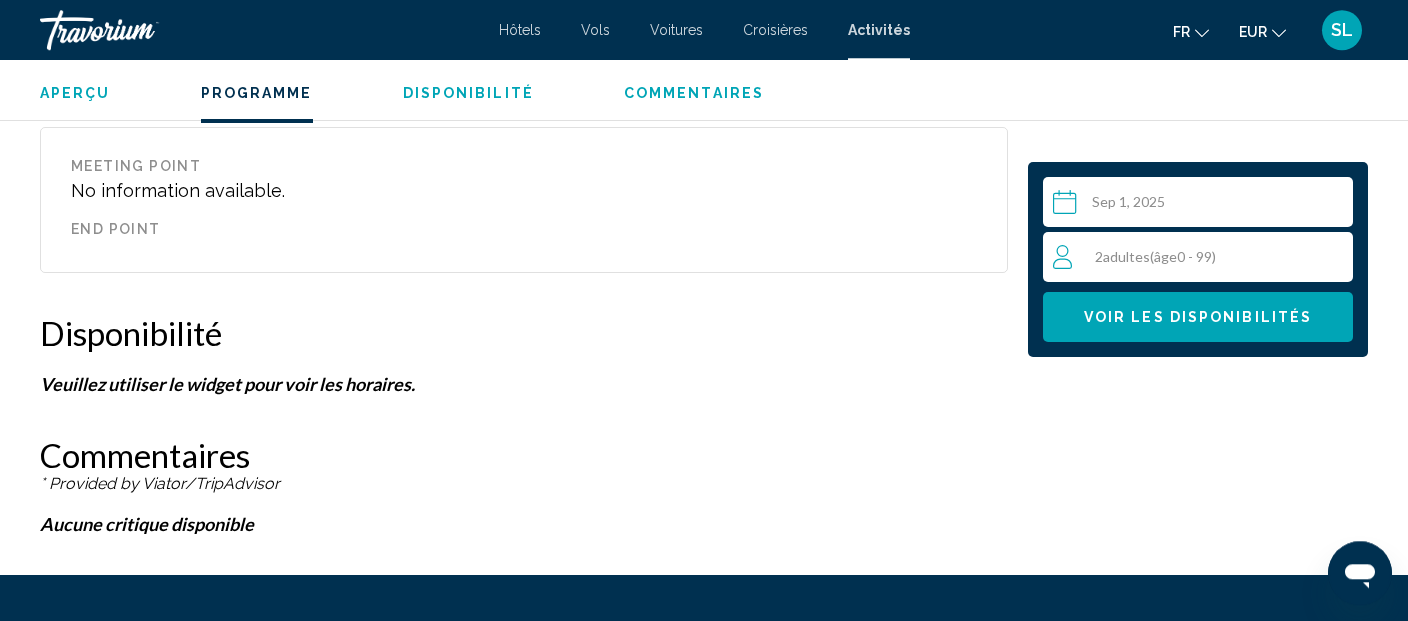 scroll, scrollTop: 3097, scrollLeft: 0, axis: vertical 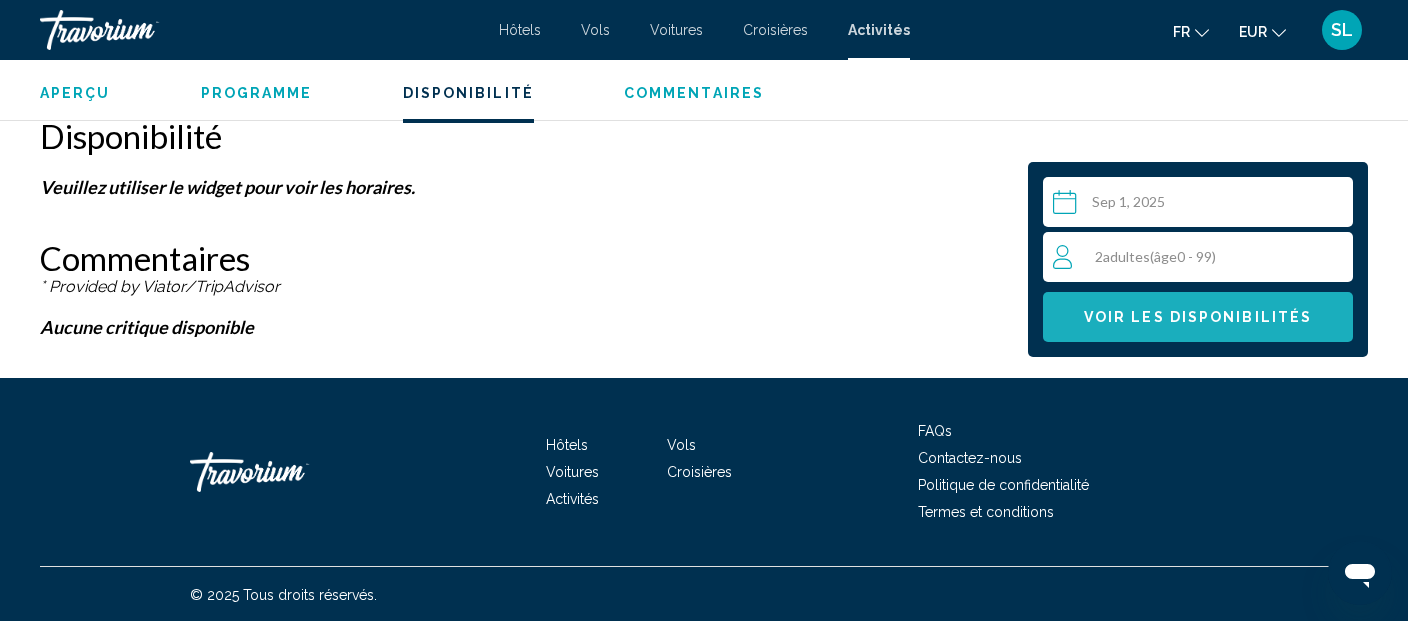 click on "Voir les disponibilités" at bounding box center (1198, 317) 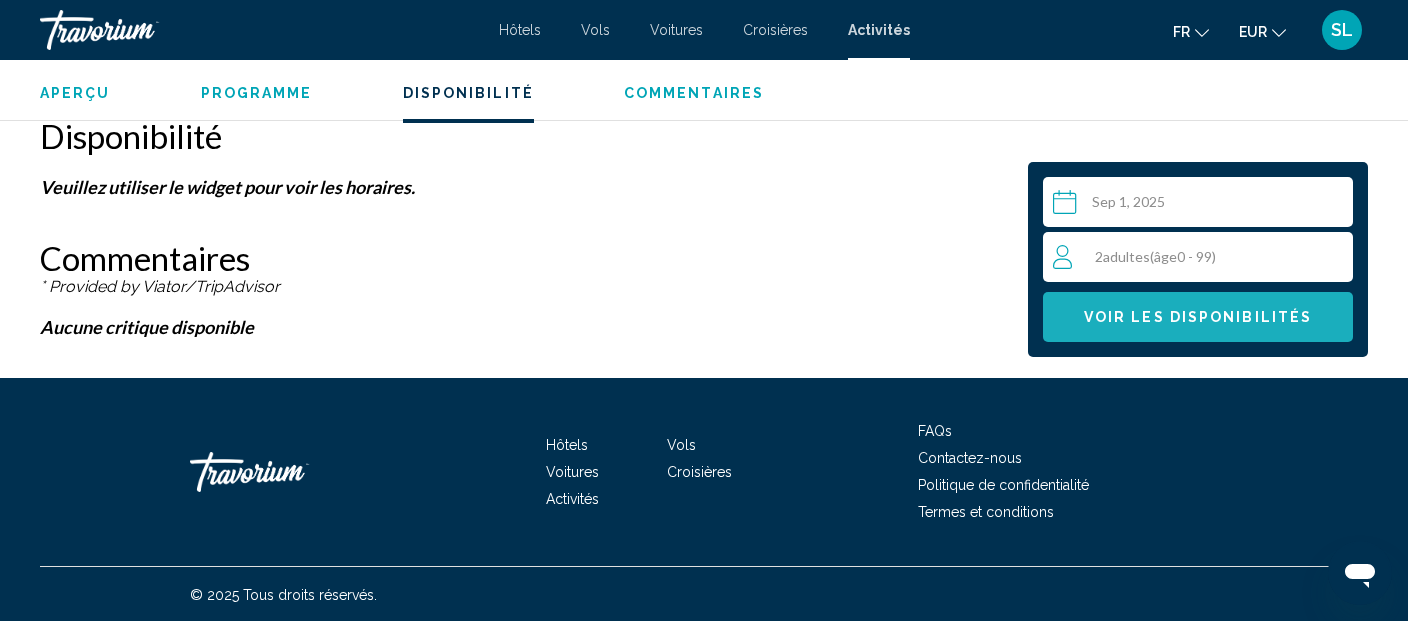 click on "Voir les disponibilités" at bounding box center (1198, 318) 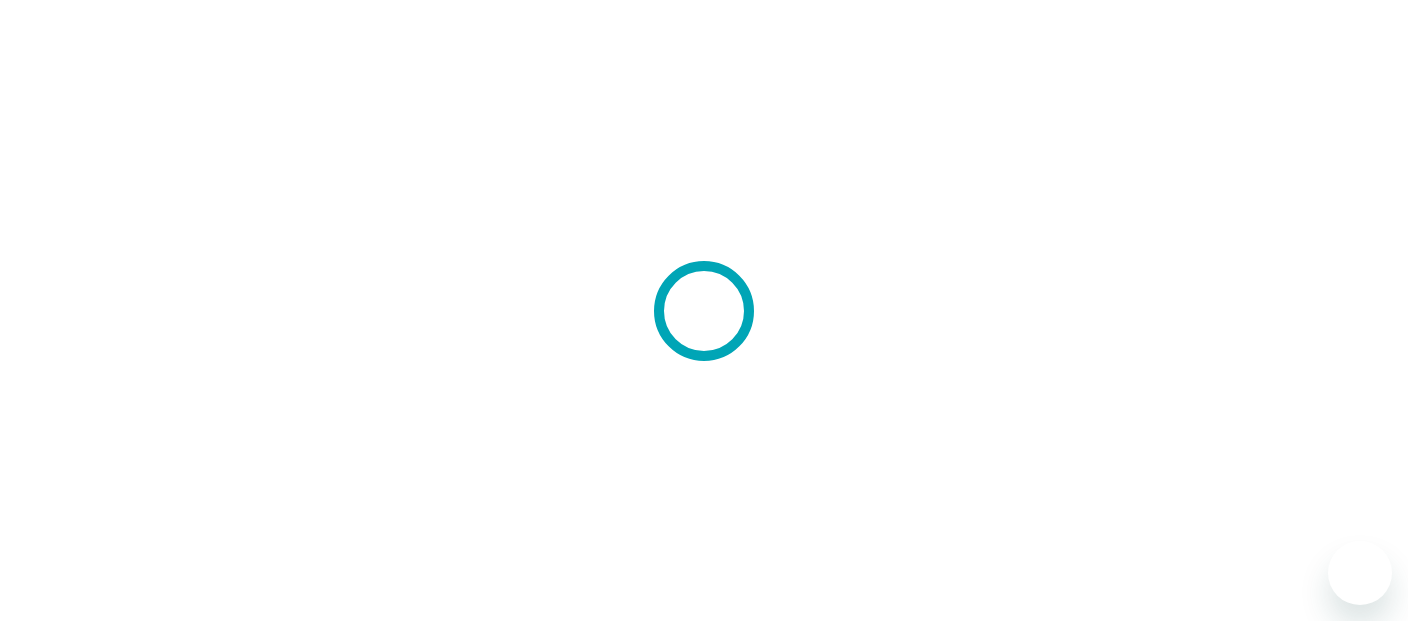 scroll, scrollTop: 0, scrollLeft: 0, axis: both 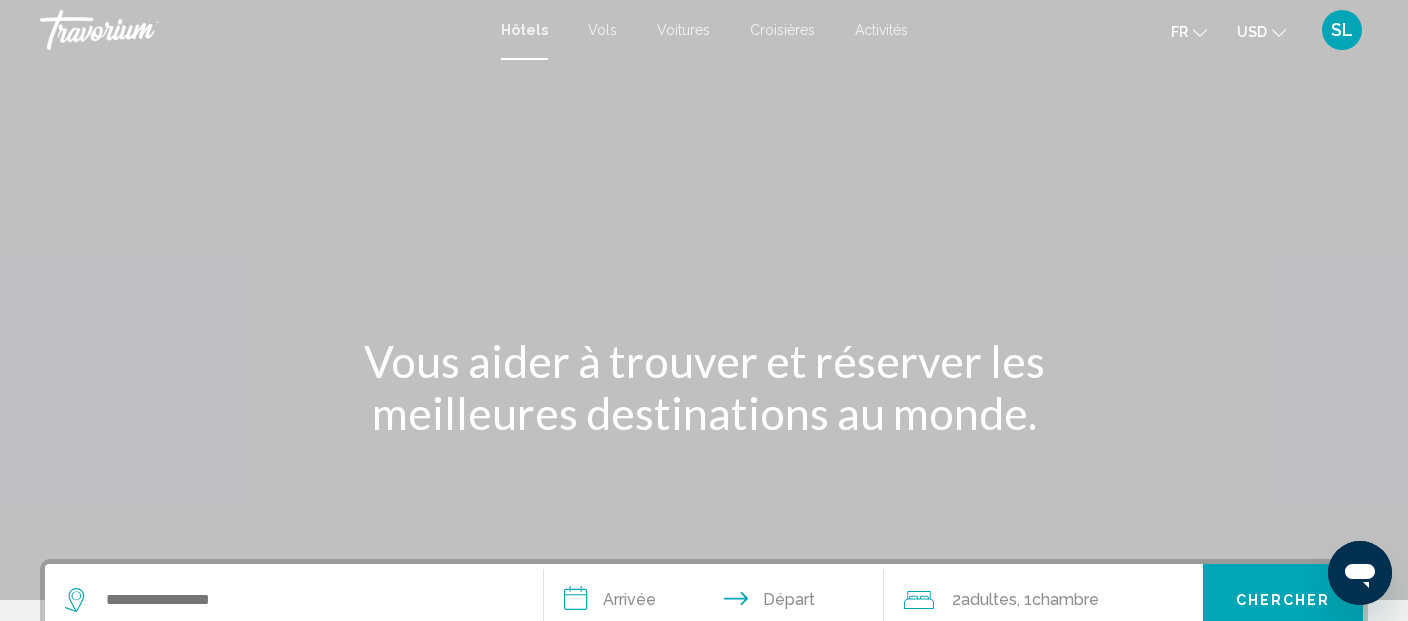 click on "Activités" at bounding box center [881, 30] 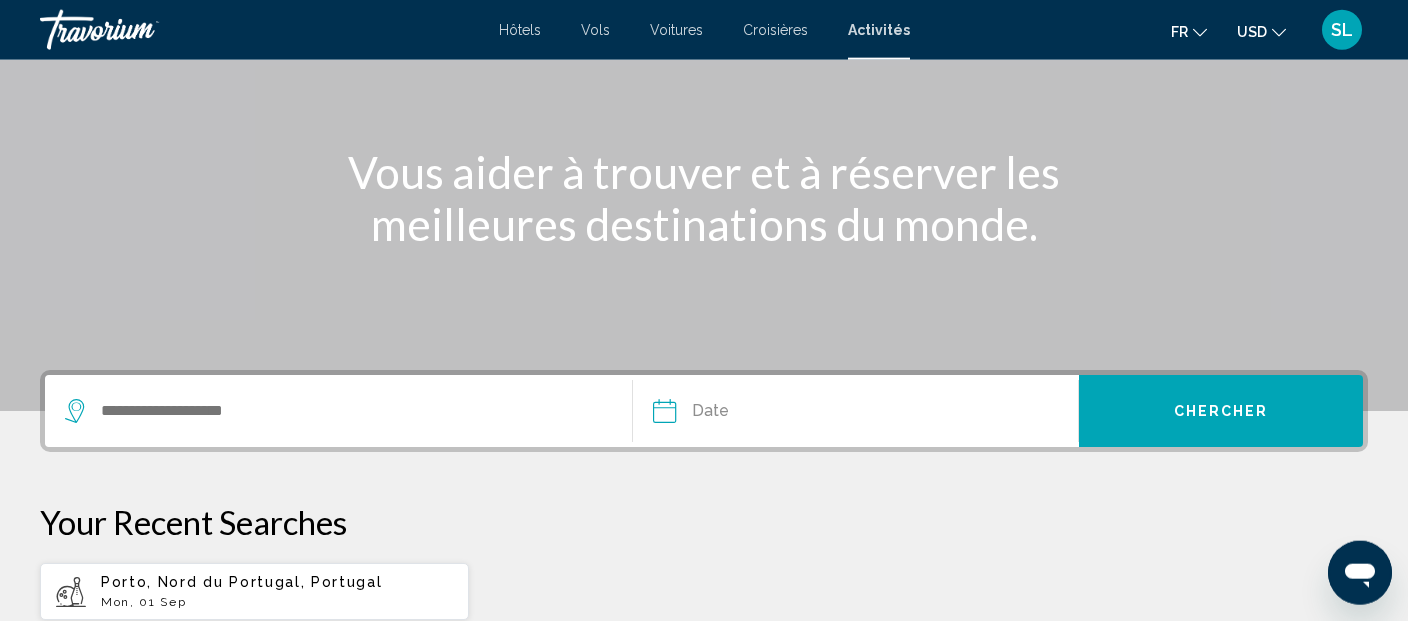 scroll, scrollTop: 200, scrollLeft: 0, axis: vertical 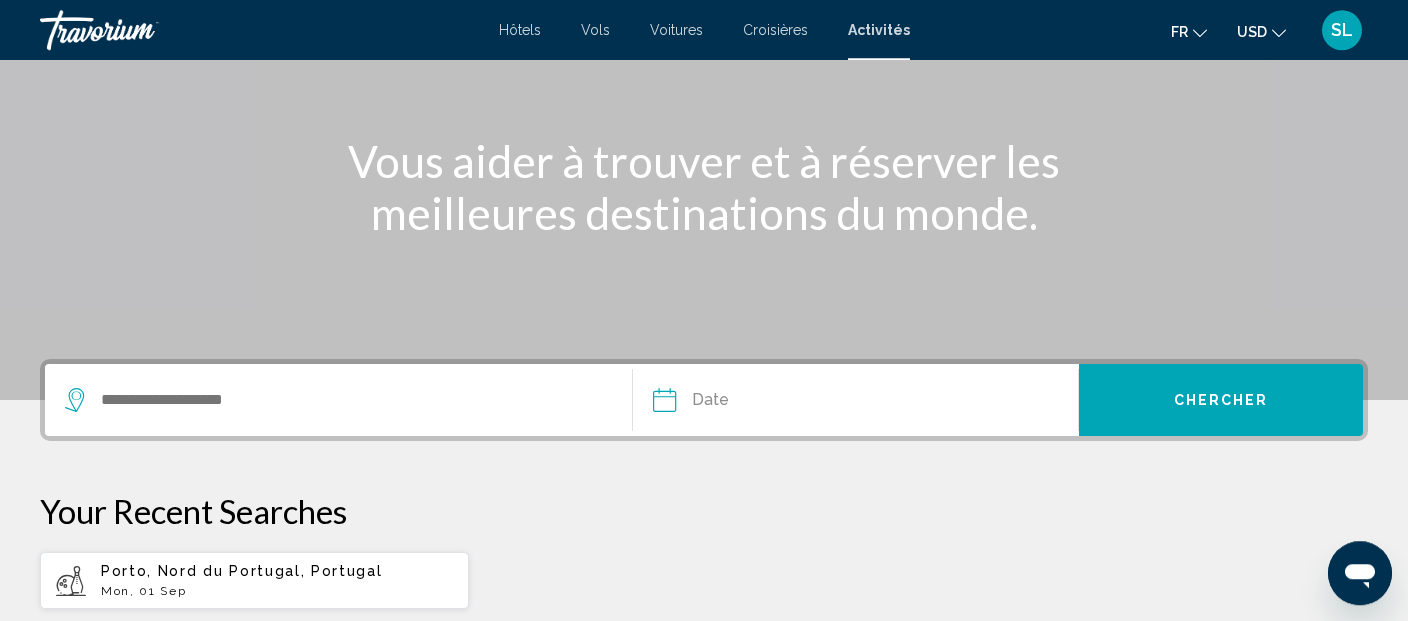 click on "Porto, Nord du Portugal, Portugal" at bounding box center (241, 571) 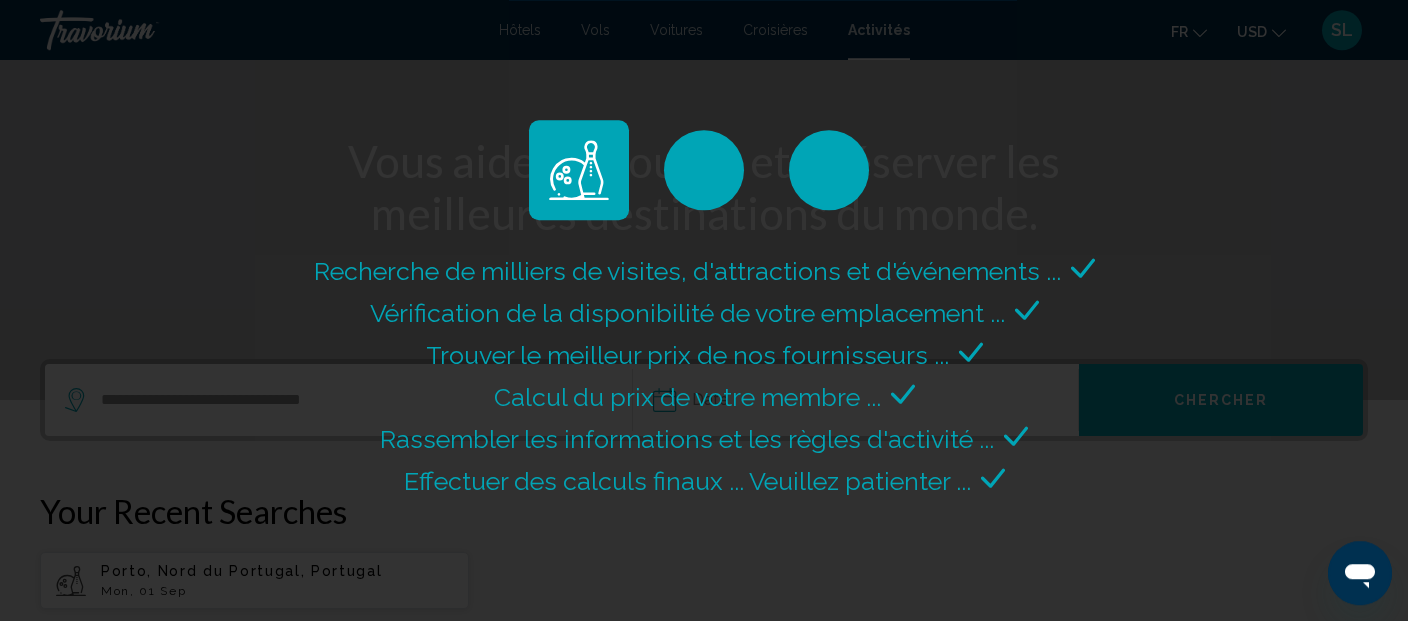 click on "Recherche de milliers de visites, d'attractions et d'événements ...
Vérification de la disponibilité de votre emplacement ...
Trouver le meilleur prix de nos fournisseurs ...
Calcul du prix de votre membre ...
Rassembler les informations et les règles d'activité ...
Effectuer des calculs finaux ... Veuillez patienter ..." 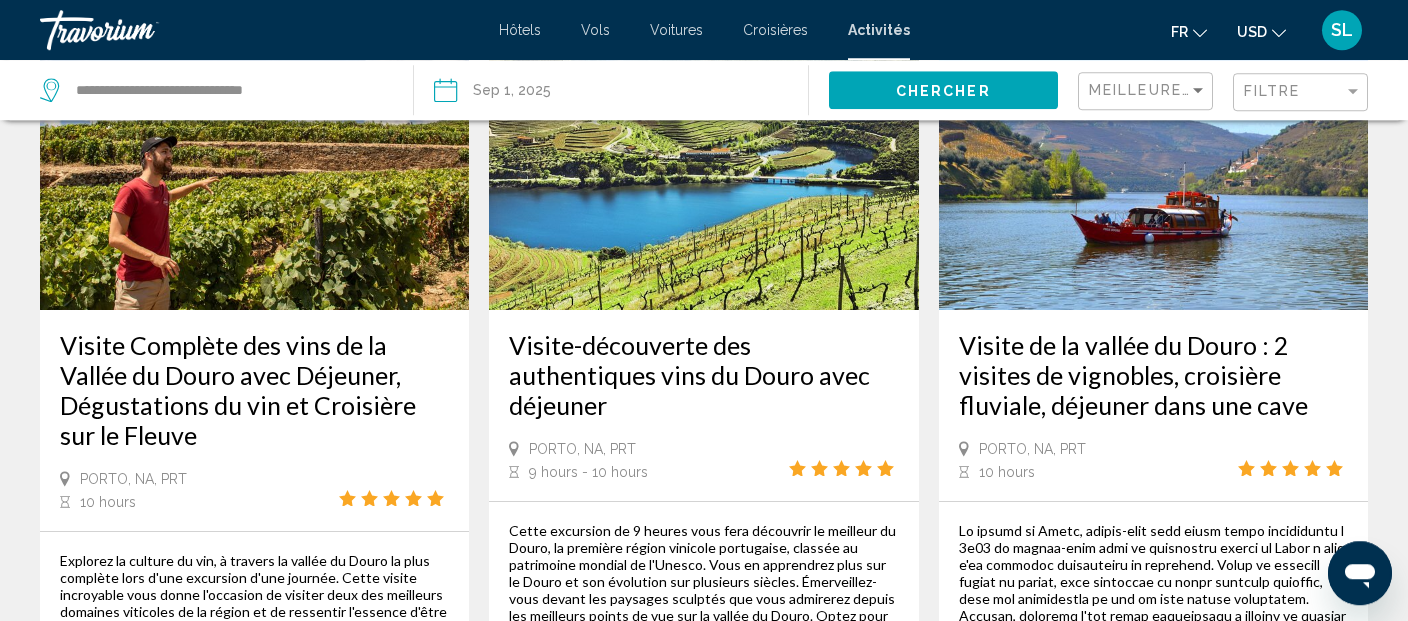 scroll, scrollTop: 0, scrollLeft: 0, axis: both 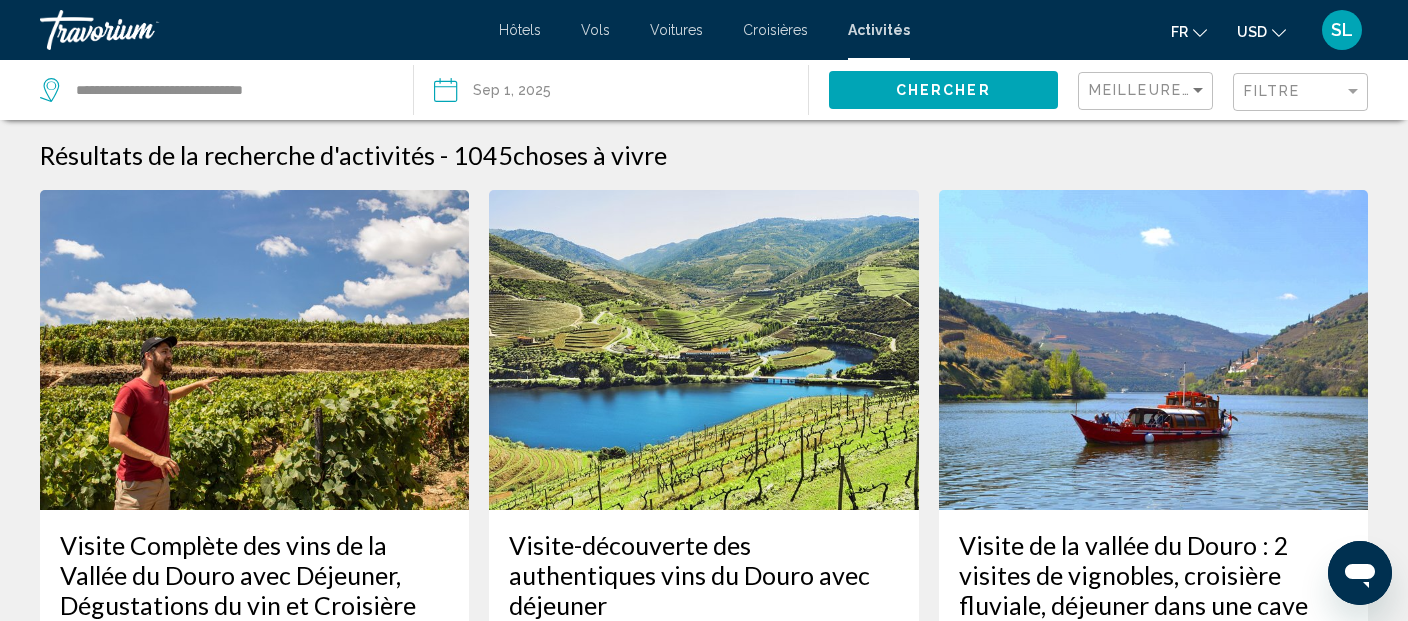 click on "Filtre" 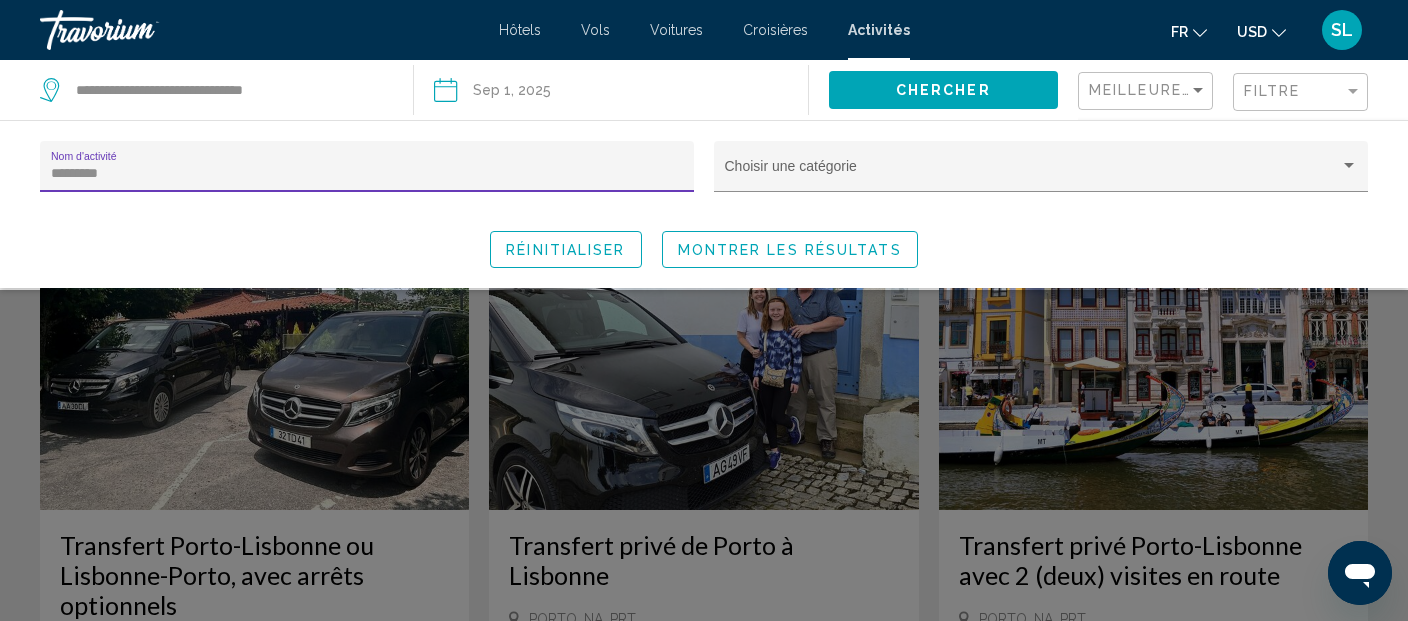 type on "*********" 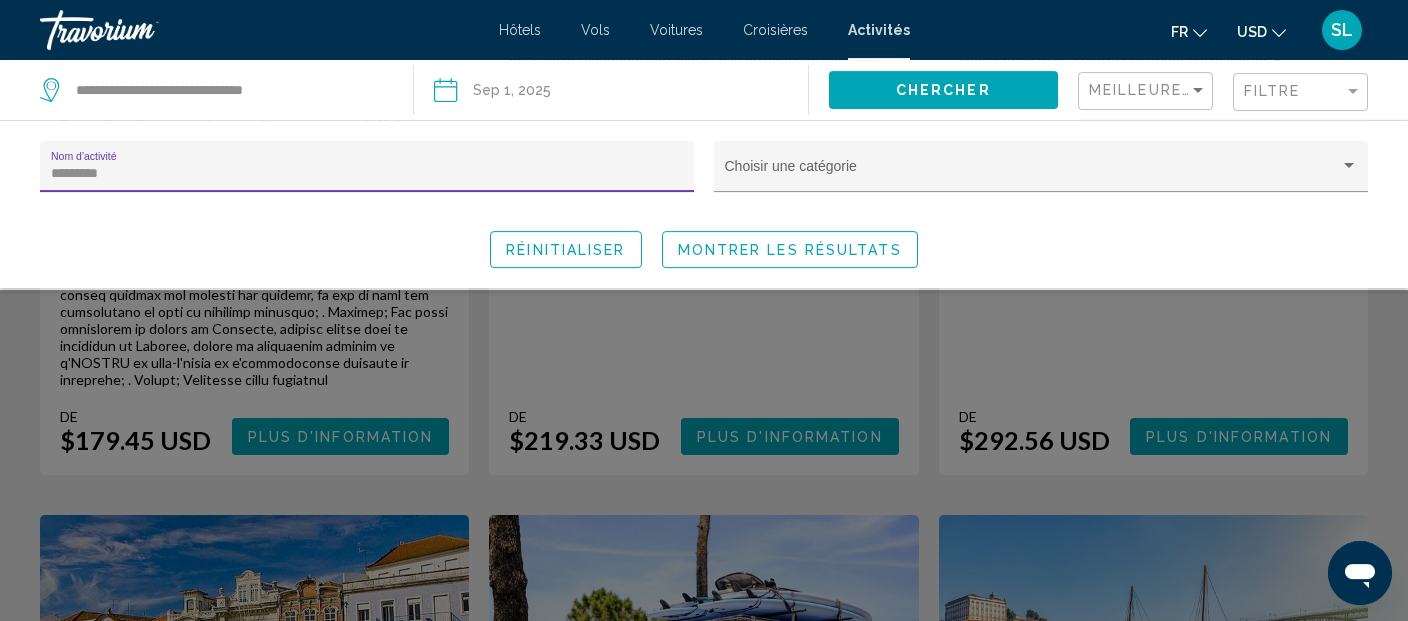 scroll, scrollTop: 662, scrollLeft: 0, axis: vertical 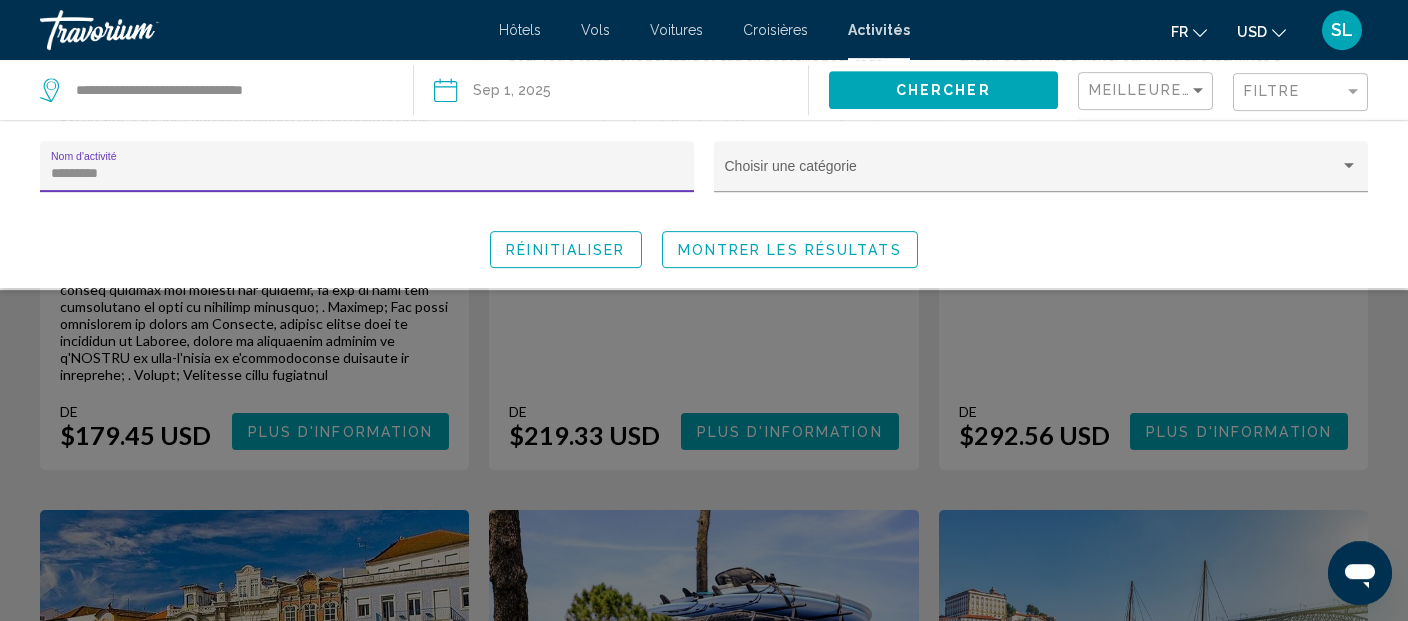 click on "Montrer les résultats" 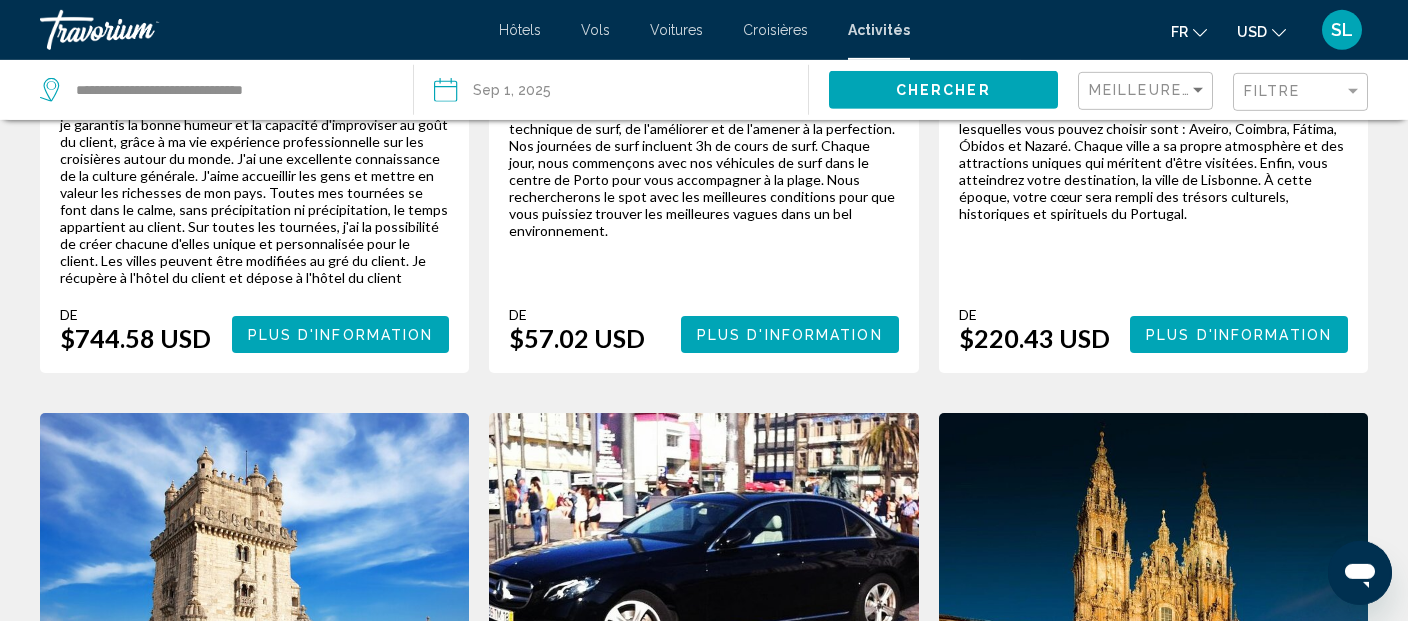 scroll, scrollTop: 1945, scrollLeft: 0, axis: vertical 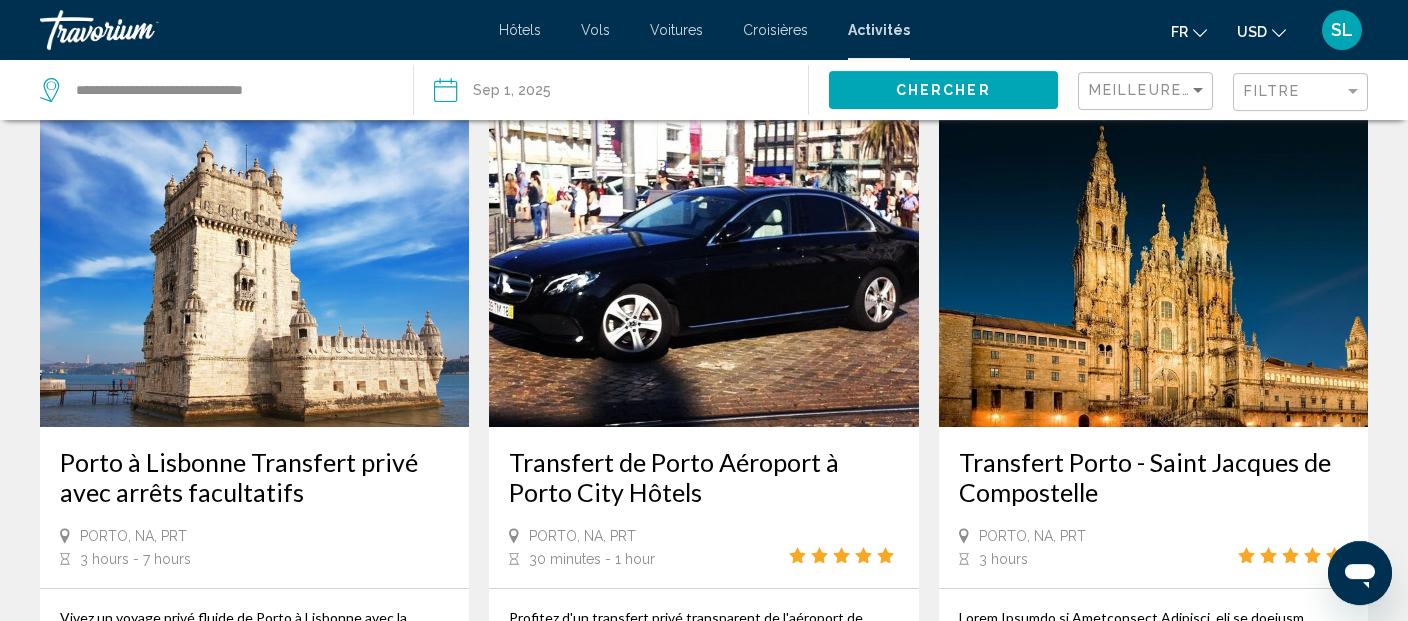 click at bounding box center [703, 267] 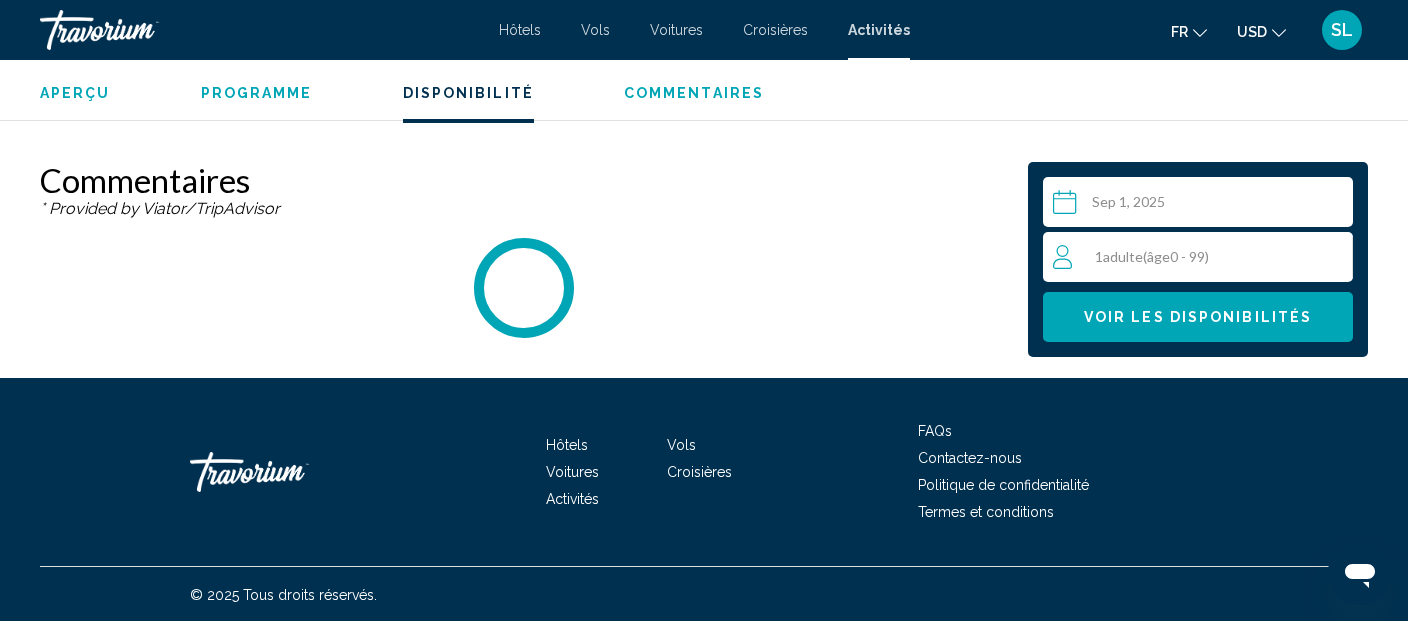scroll, scrollTop: 4476, scrollLeft: 0, axis: vertical 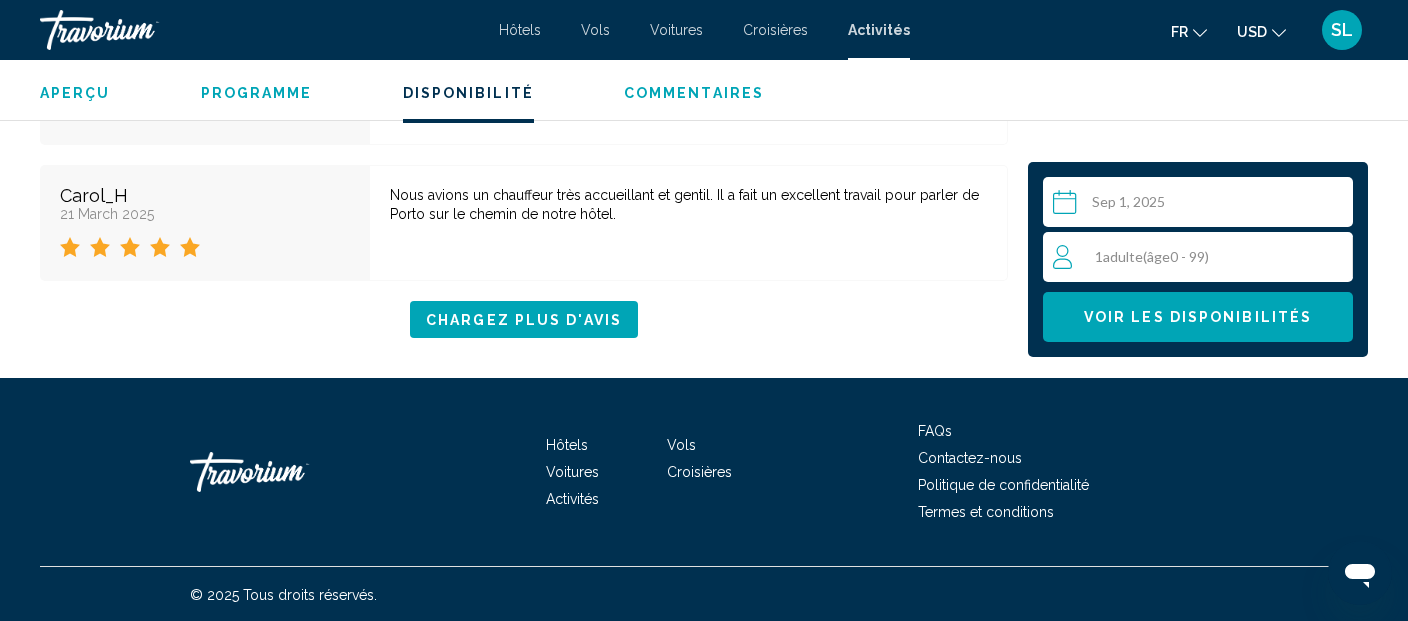 click on "1  Adulte Adultes  ( âge  0 - 99)" at bounding box center [1202, 257] 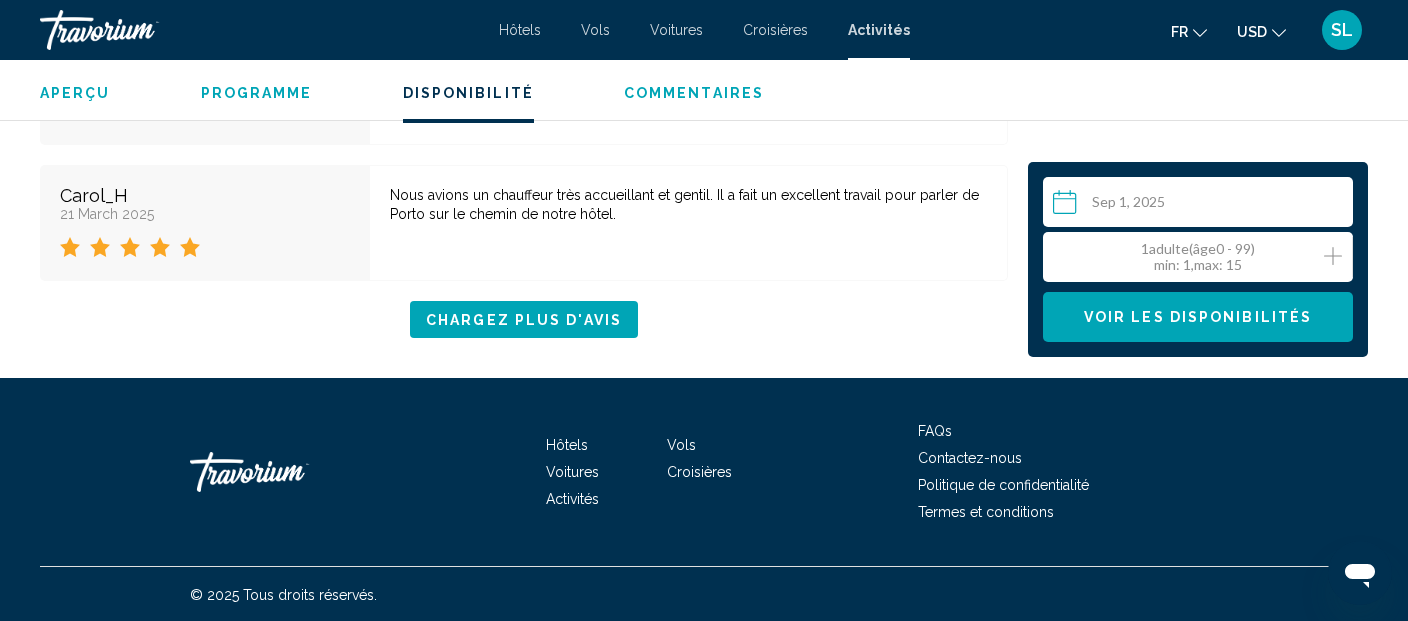 click 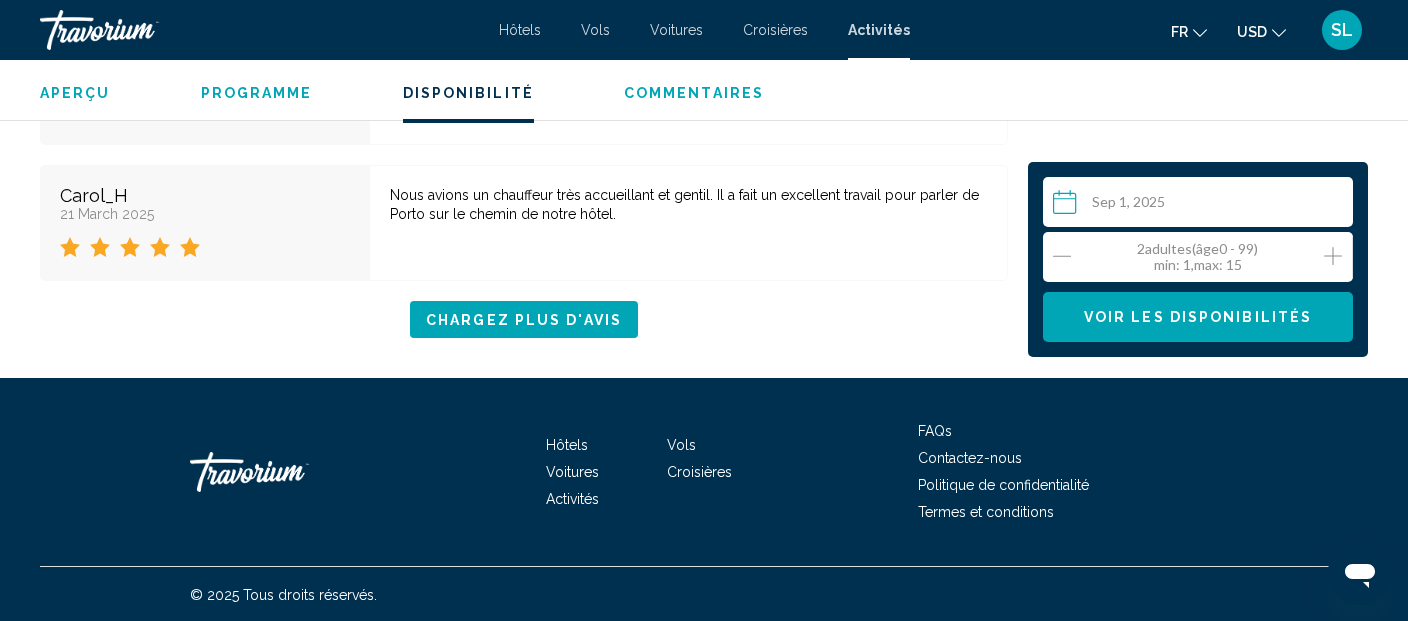click on "Voir les disponibilités" at bounding box center (1198, 318) 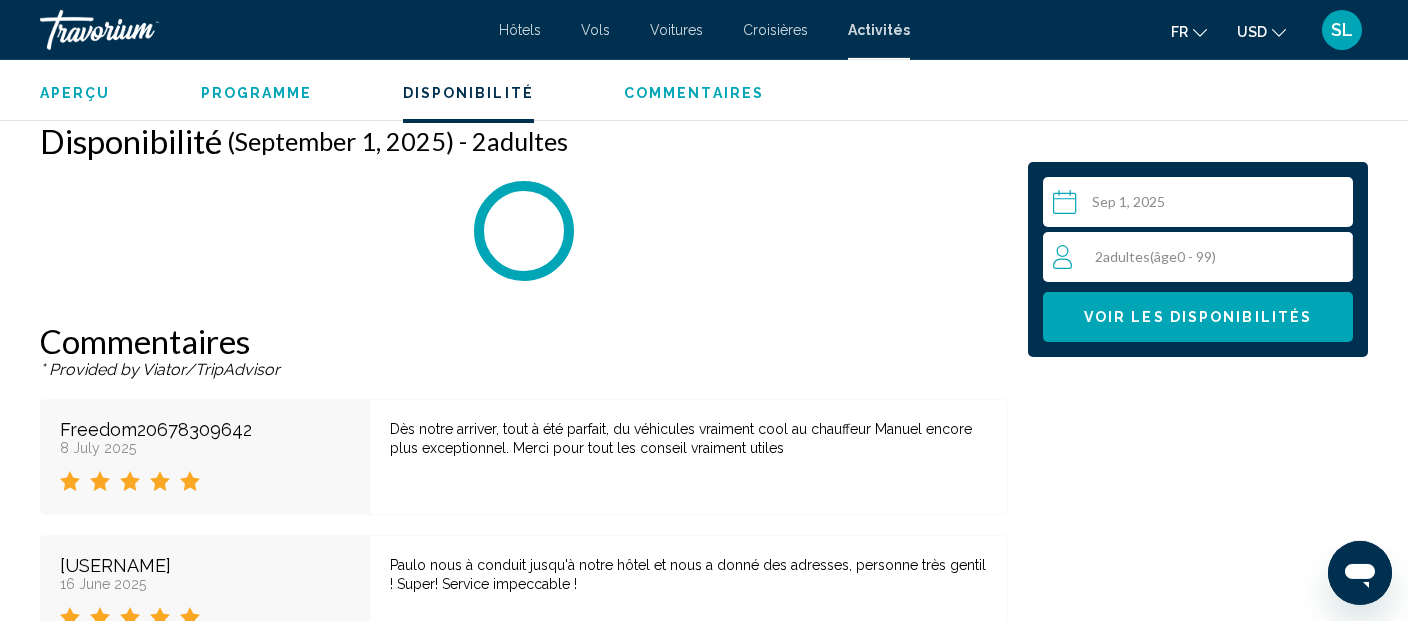 scroll, scrollTop: 3092, scrollLeft: 0, axis: vertical 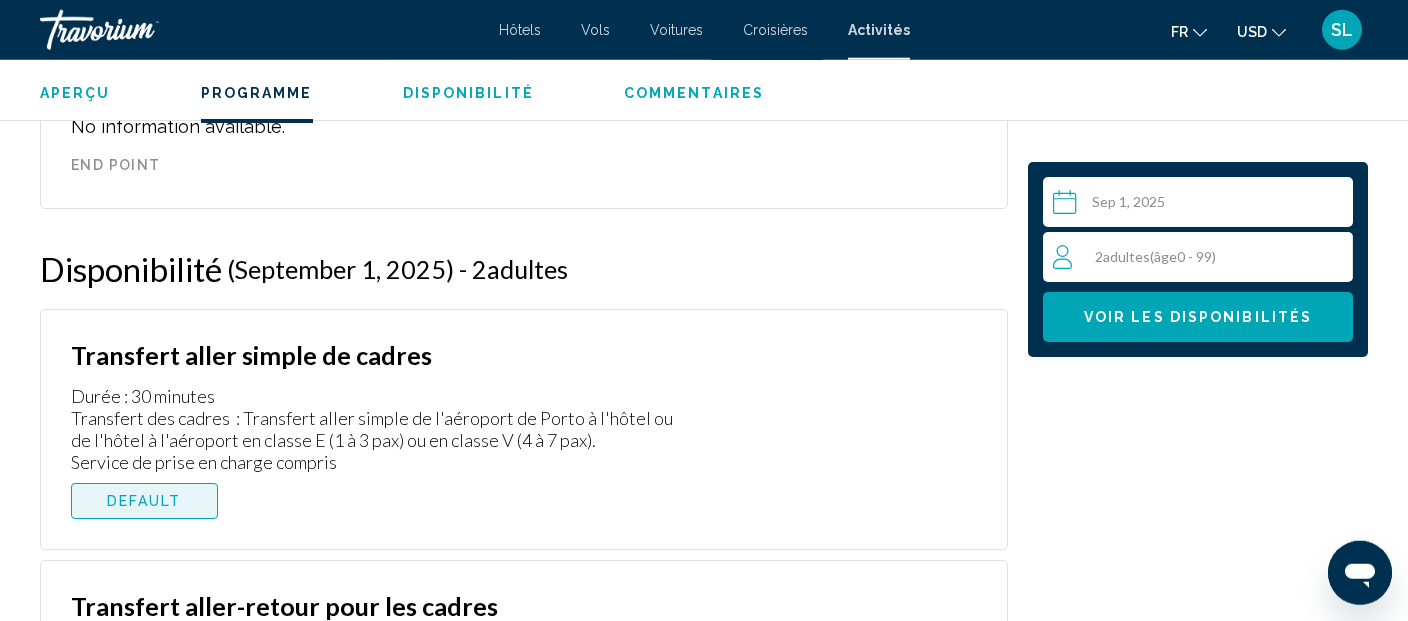 click on "DEFAULT" at bounding box center (144, 501) 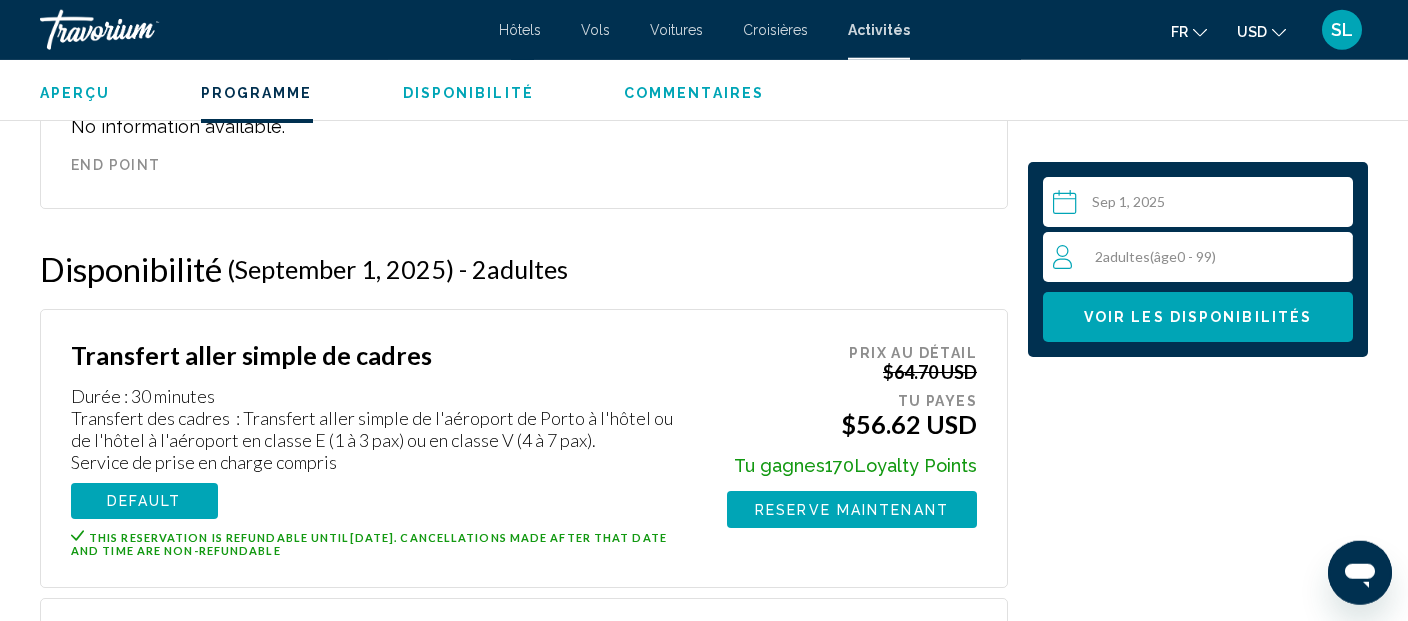 click 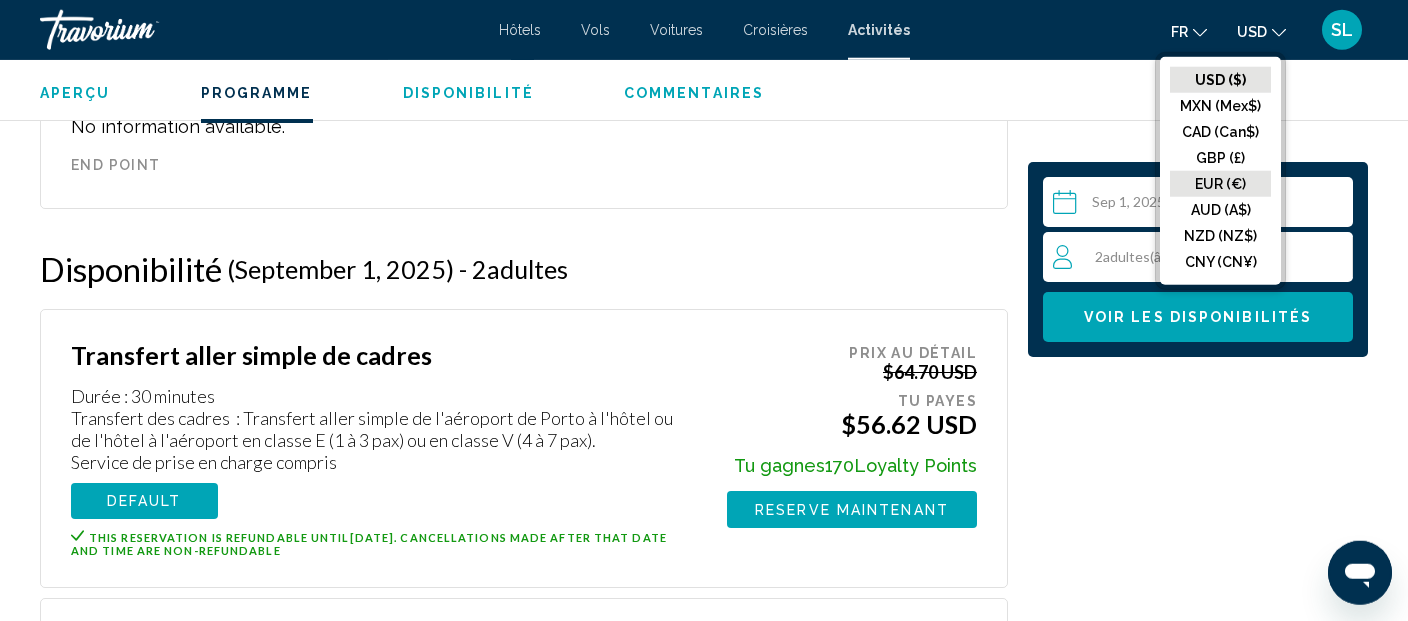 click on "EUR (€)" 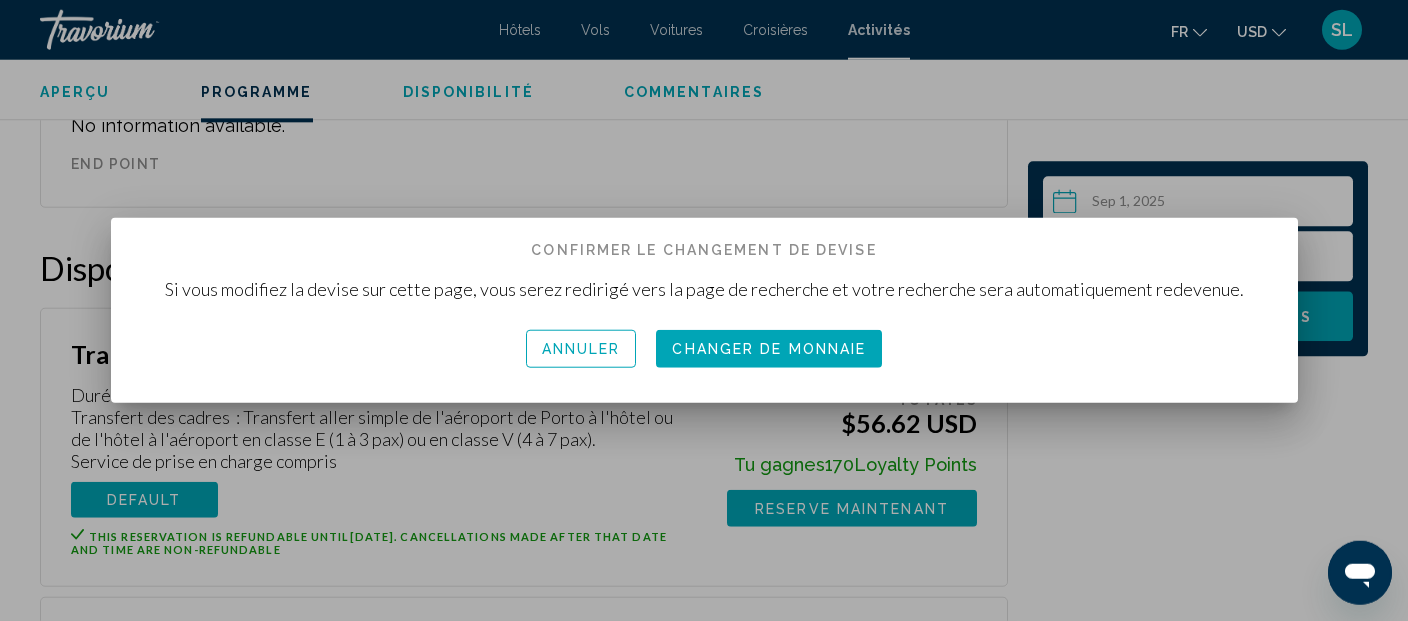 scroll, scrollTop: 0, scrollLeft: 0, axis: both 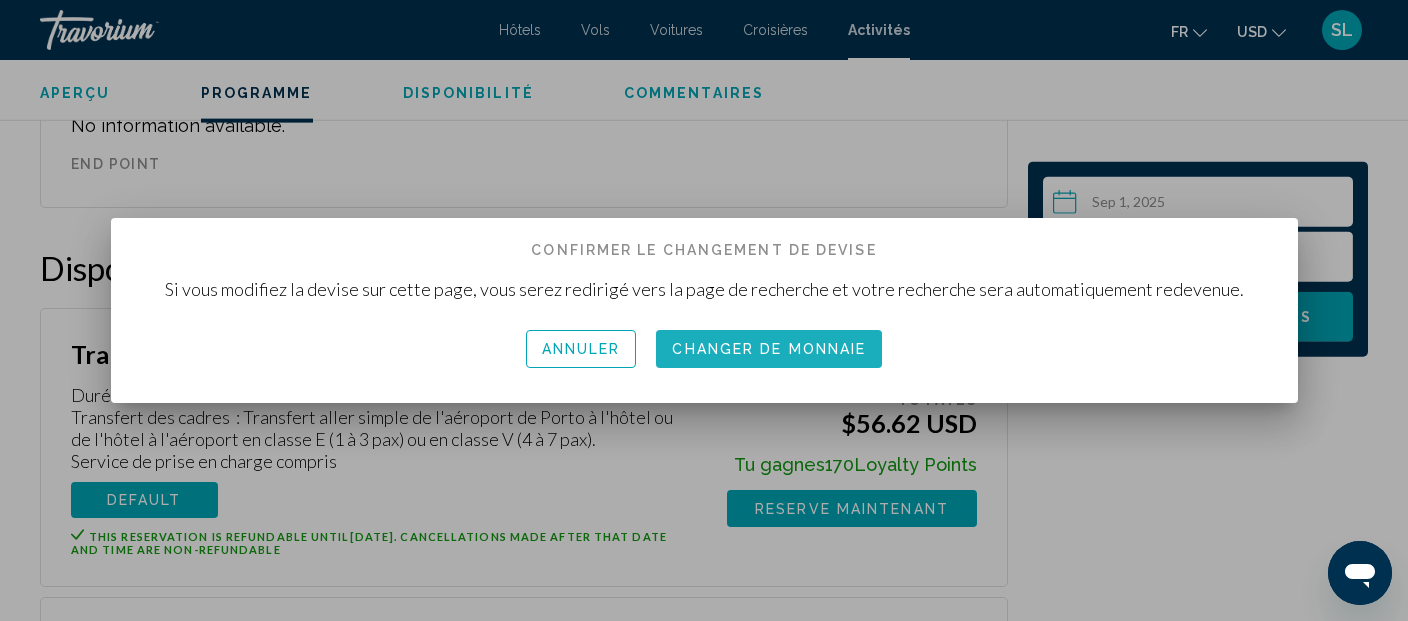 click on "Changer de monnaie" at bounding box center [769, 348] 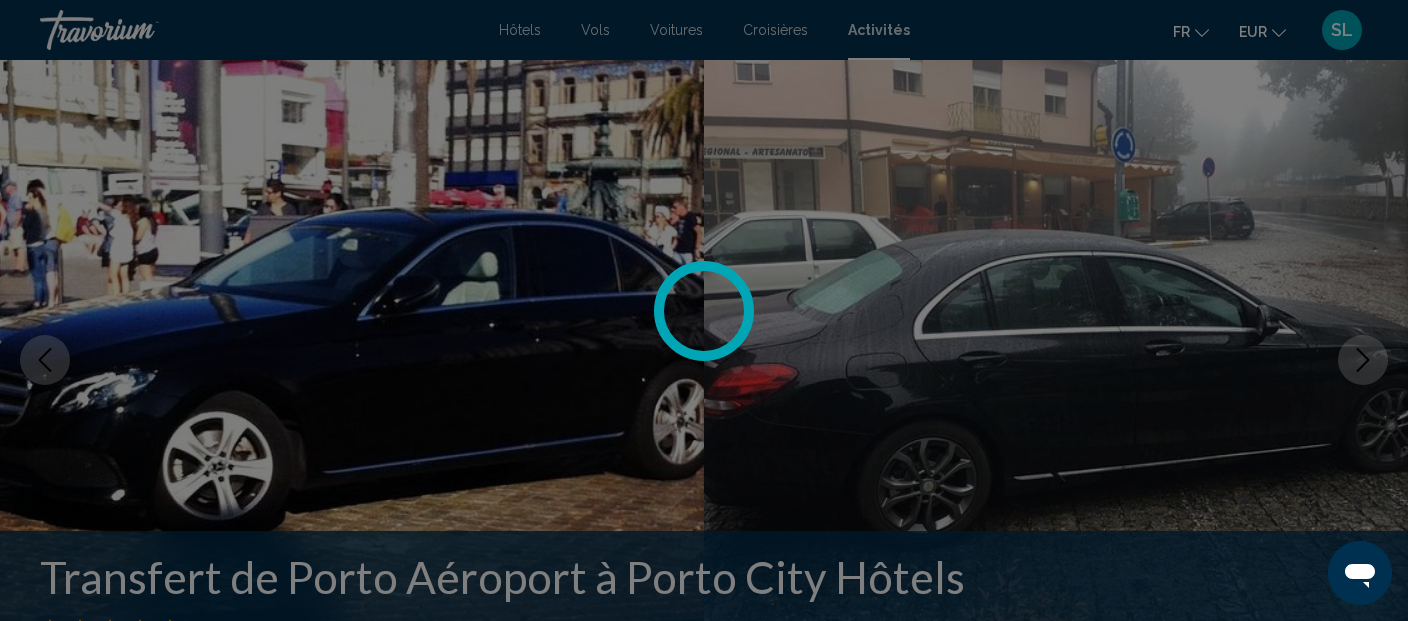 scroll, scrollTop: 2964, scrollLeft: 0, axis: vertical 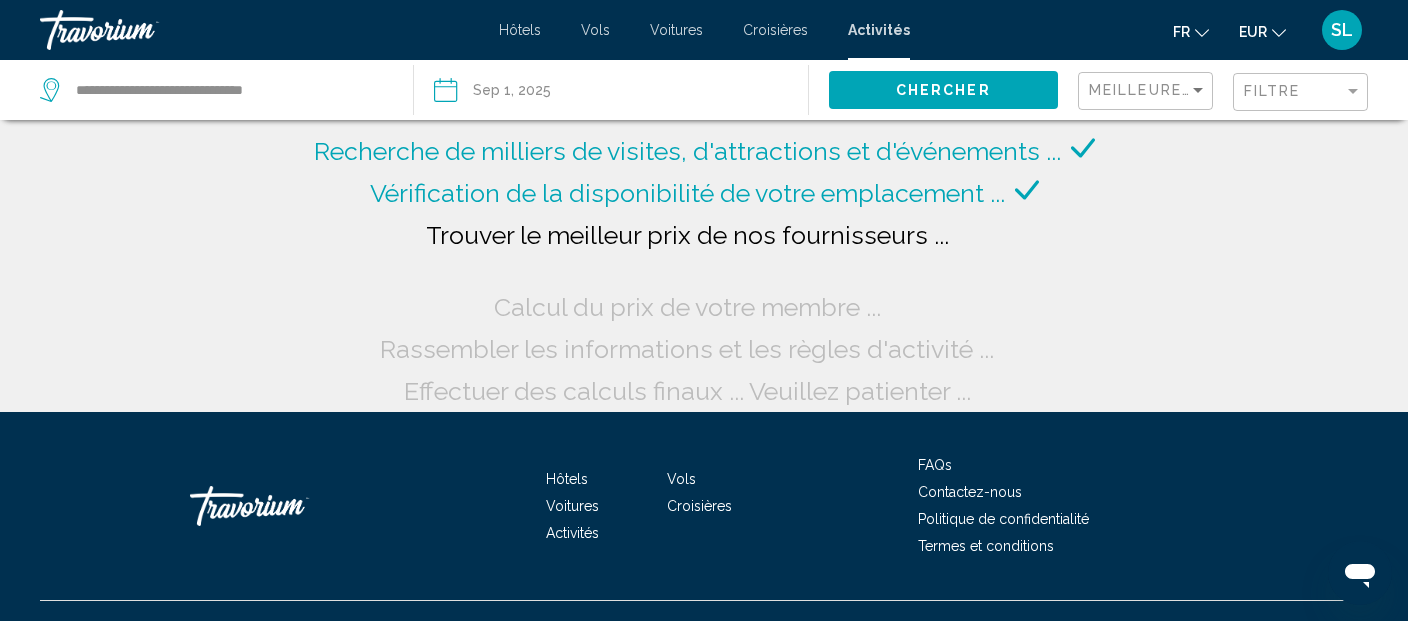 click on "Recherche de milliers de visites, d'attractions et d'événements ..." 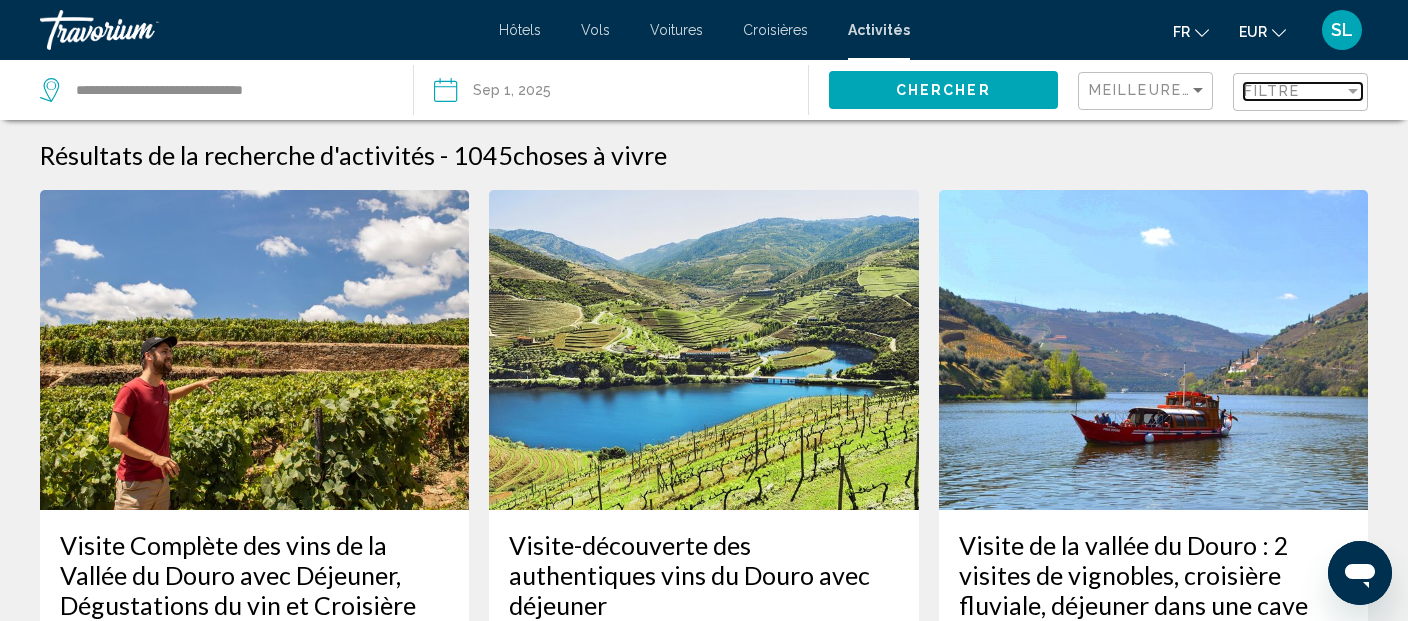 click on "Filtre" at bounding box center (1272, 91) 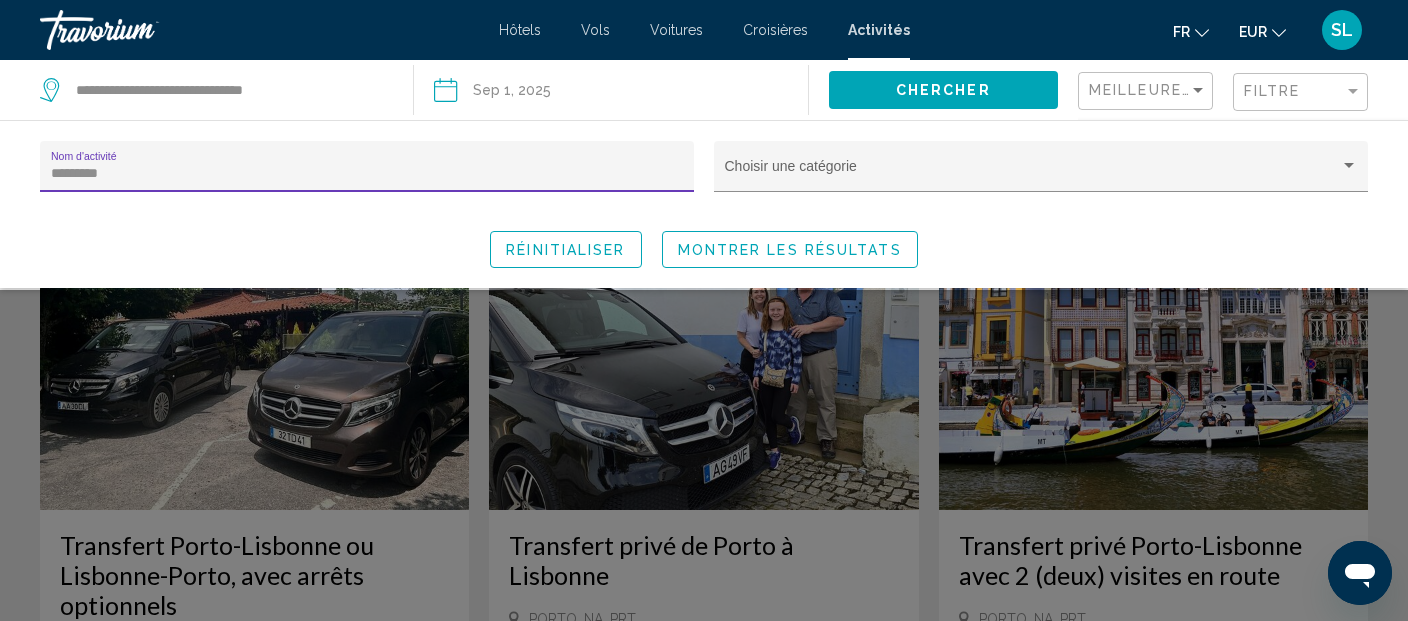 type on "*********" 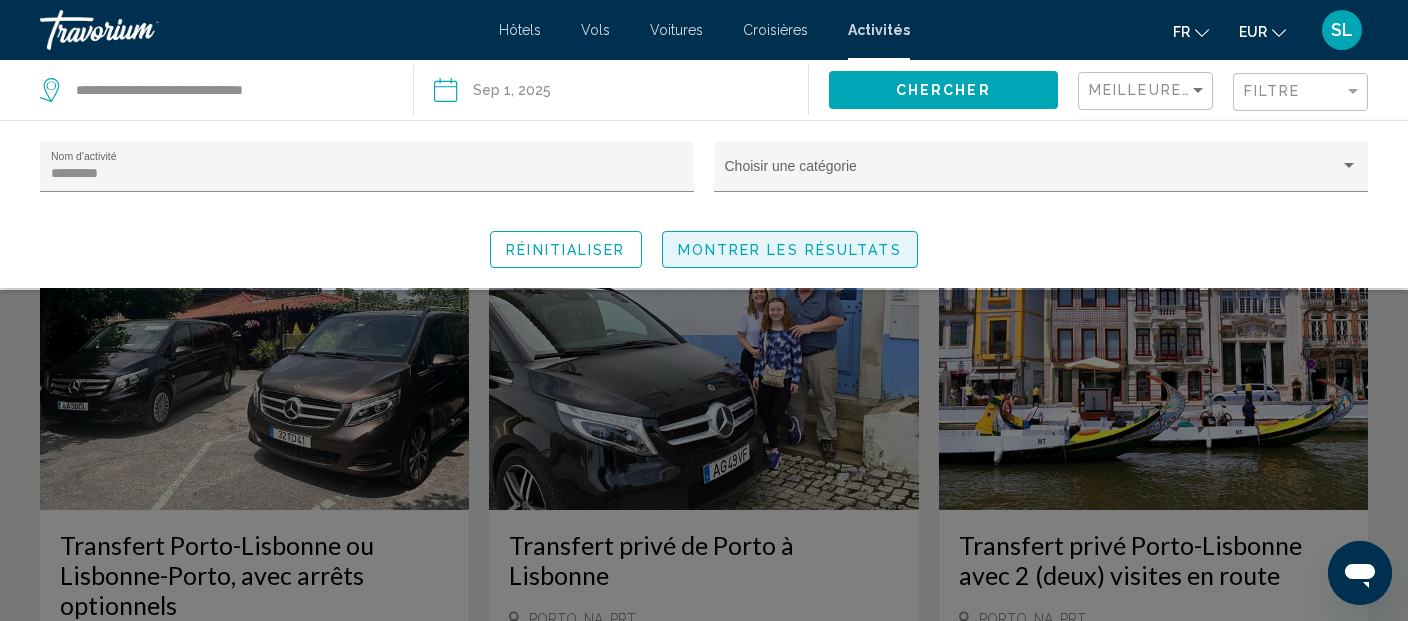click on "Montrer les résultats" 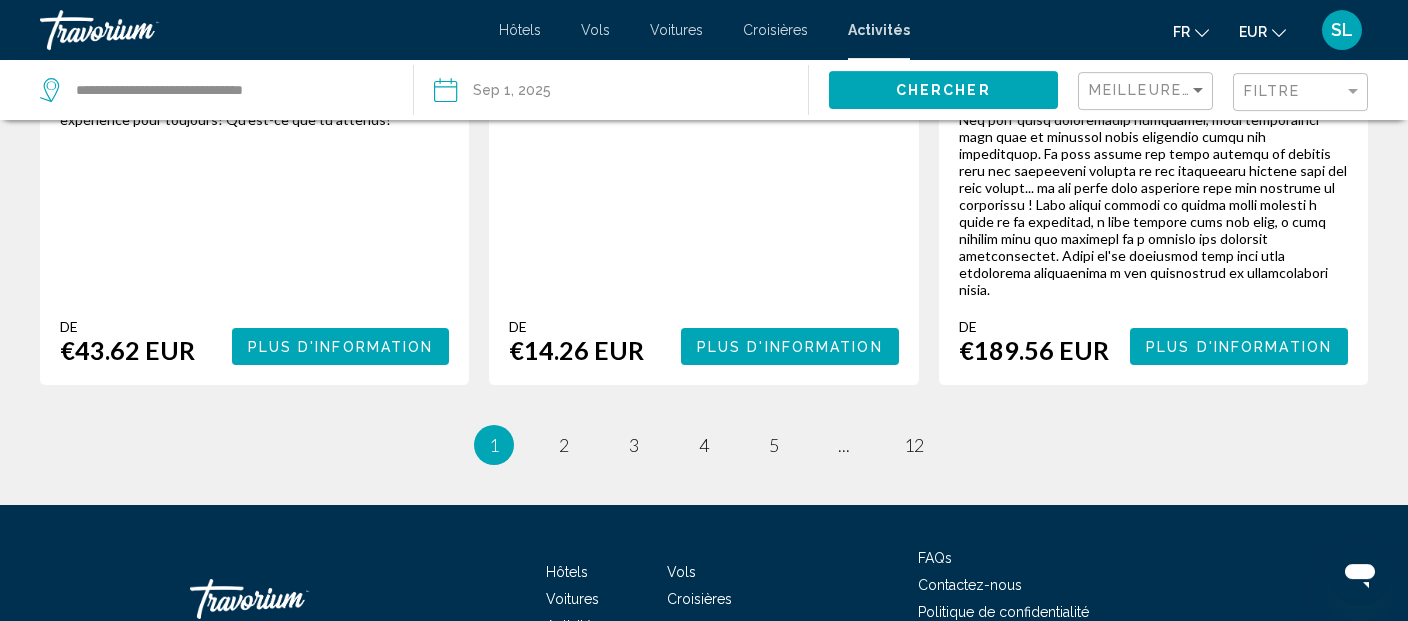 scroll, scrollTop: 3519, scrollLeft: 0, axis: vertical 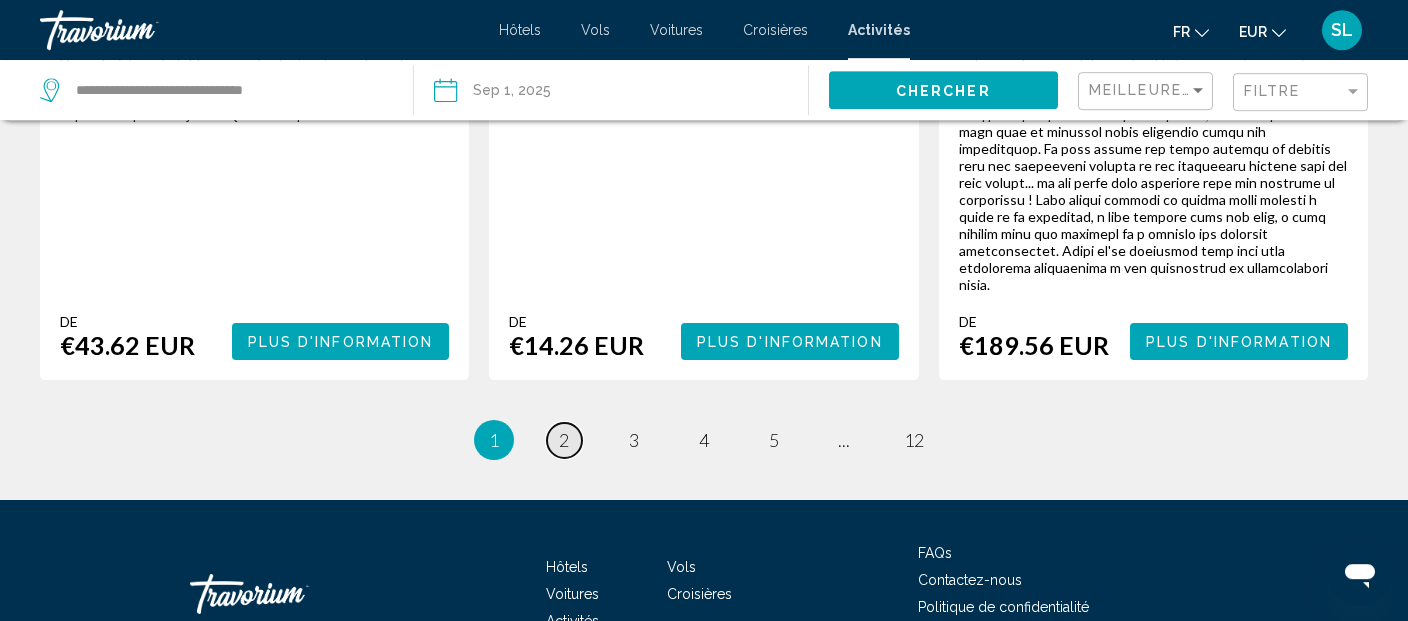 click on "2" at bounding box center (564, 440) 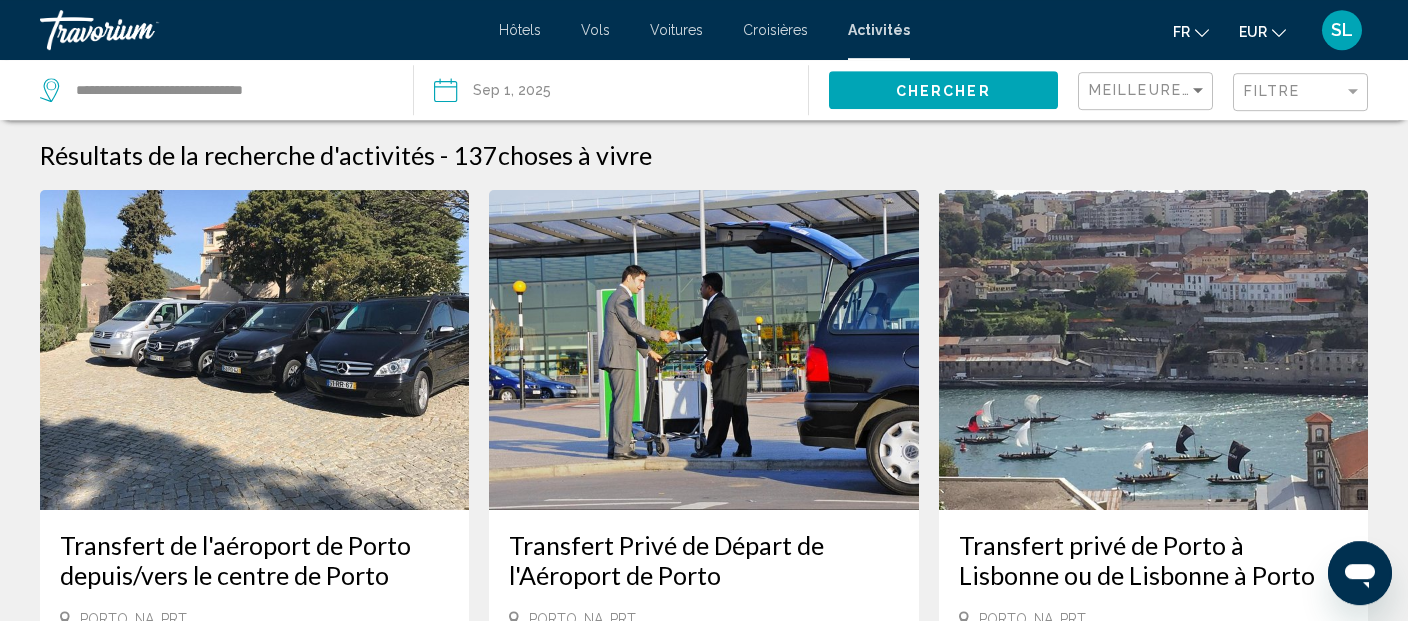 scroll, scrollTop: 0, scrollLeft: 0, axis: both 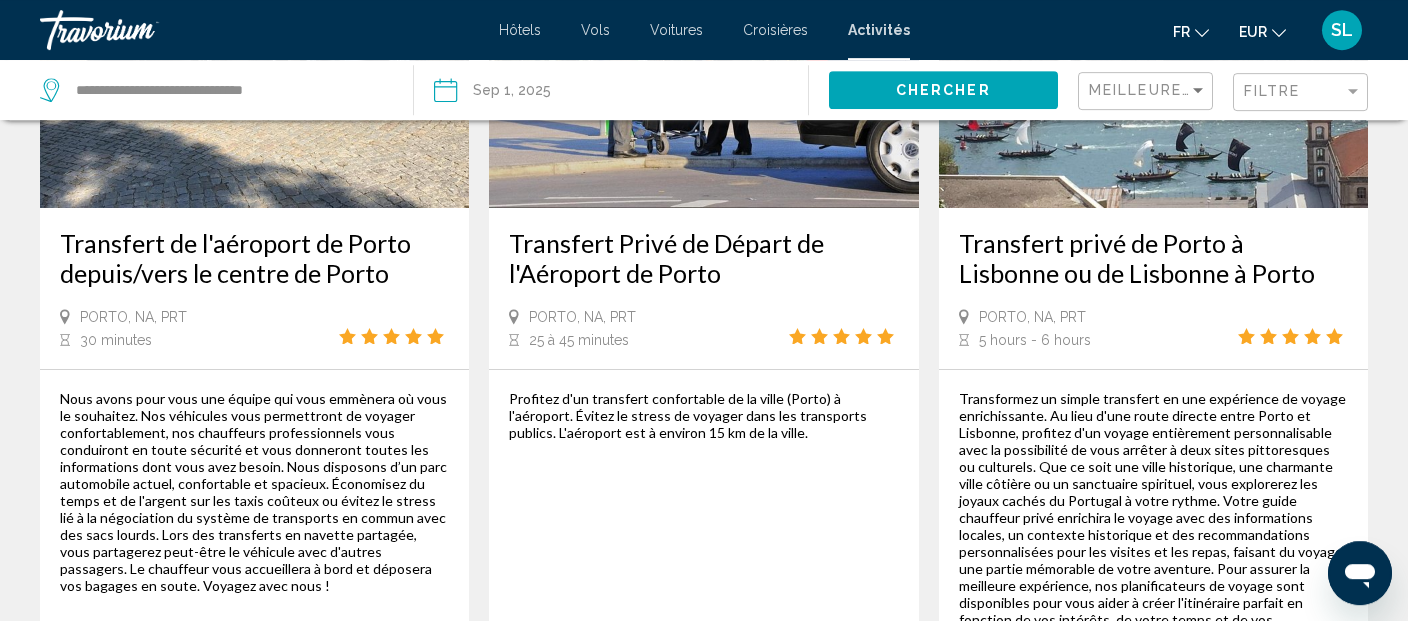 click at bounding box center [703, 48] 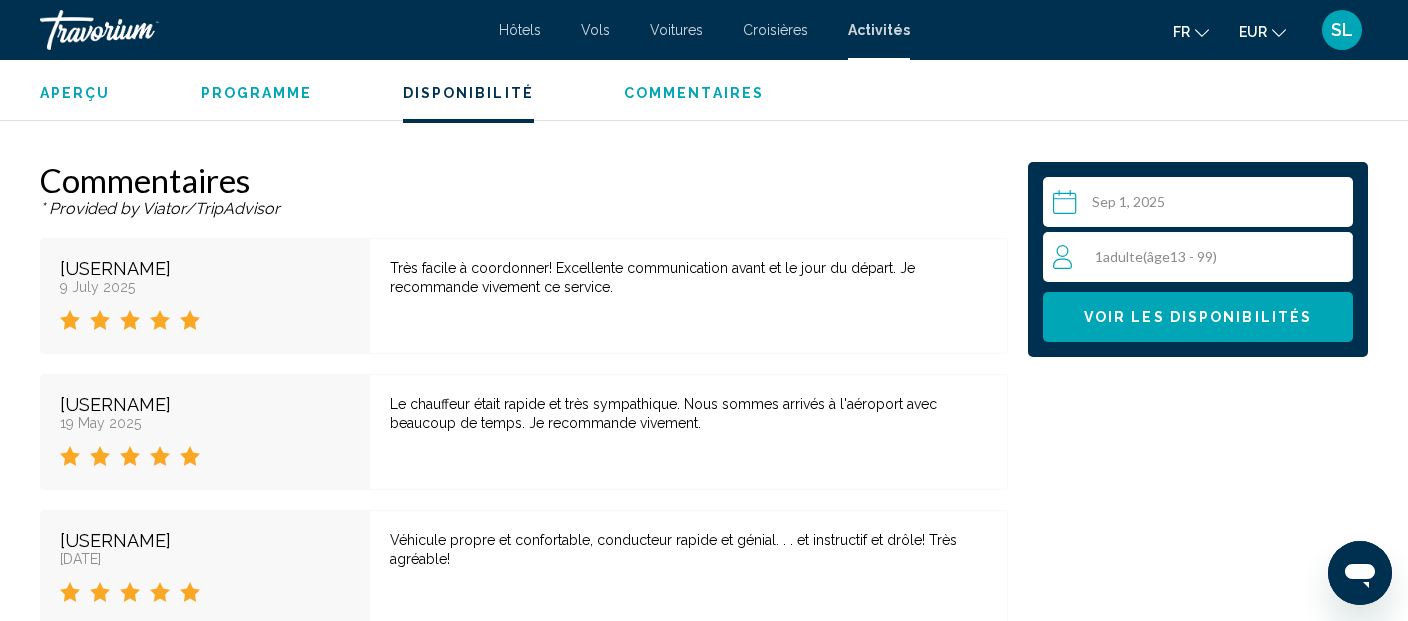 scroll, scrollTop: 4470, scrollLeft: 0, axis: vertical 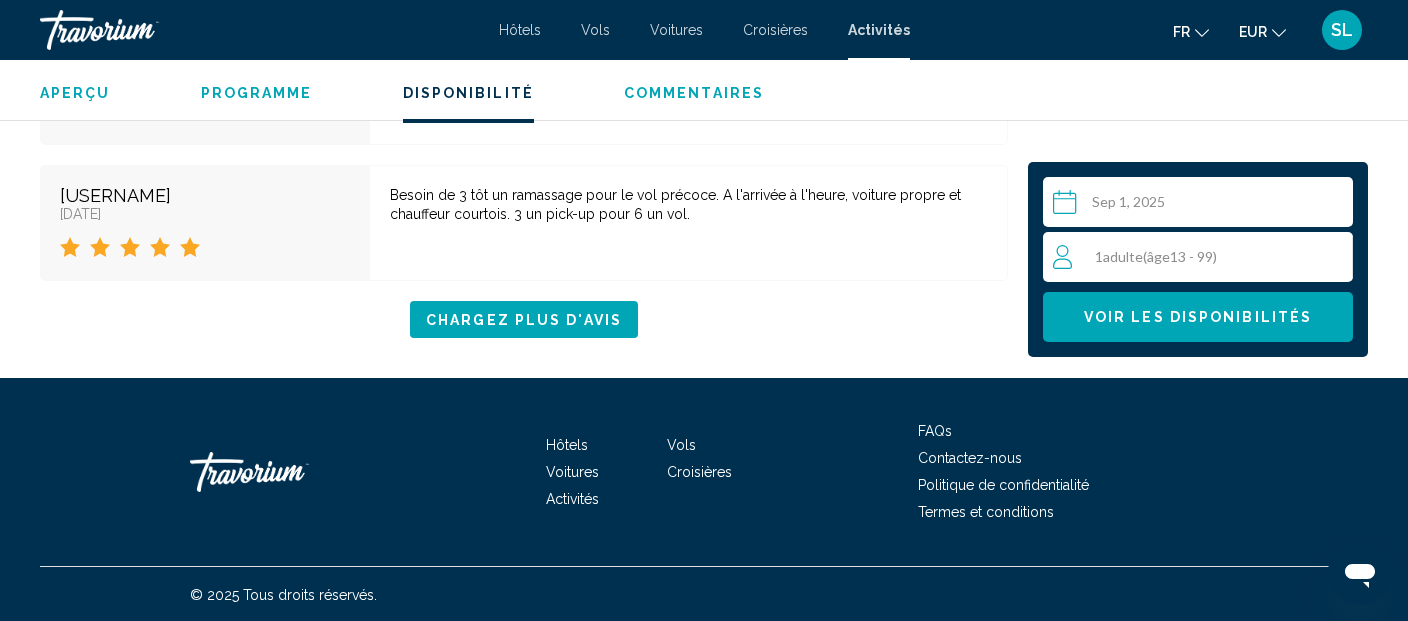click on "1  Adulte Adultes  ( âge  [AGE_RANGE])" at bounding box center (1202, 257) 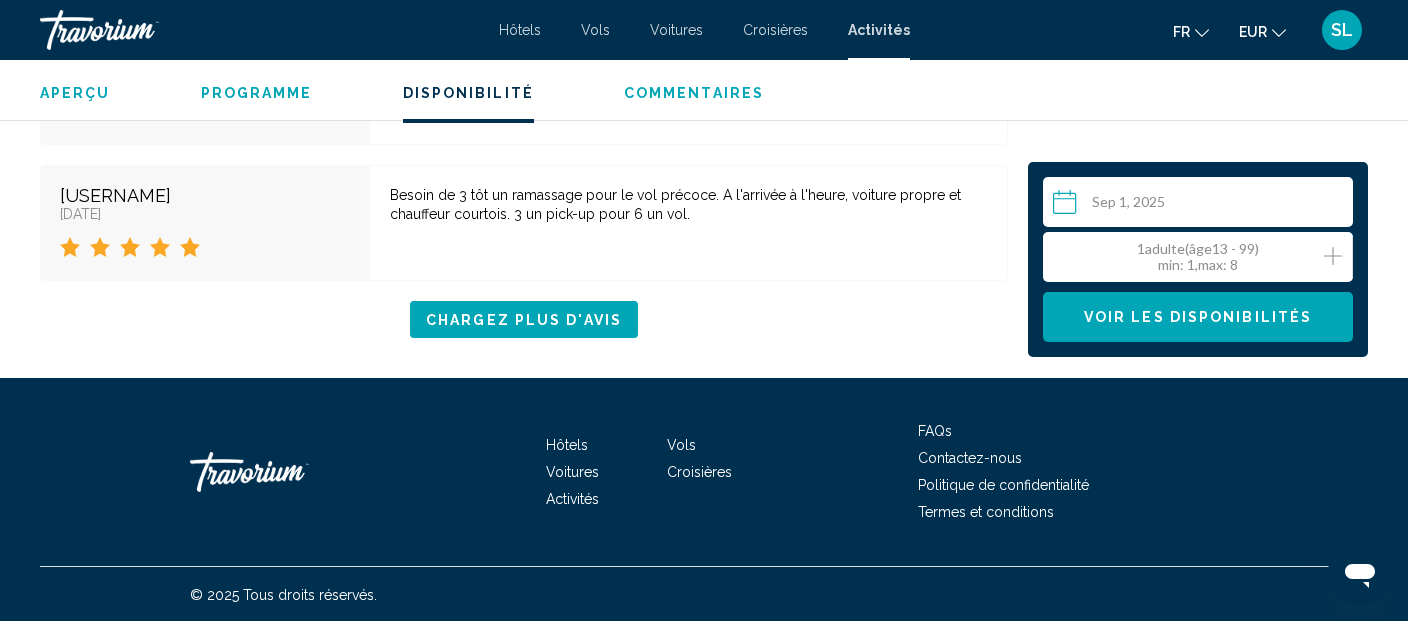 click 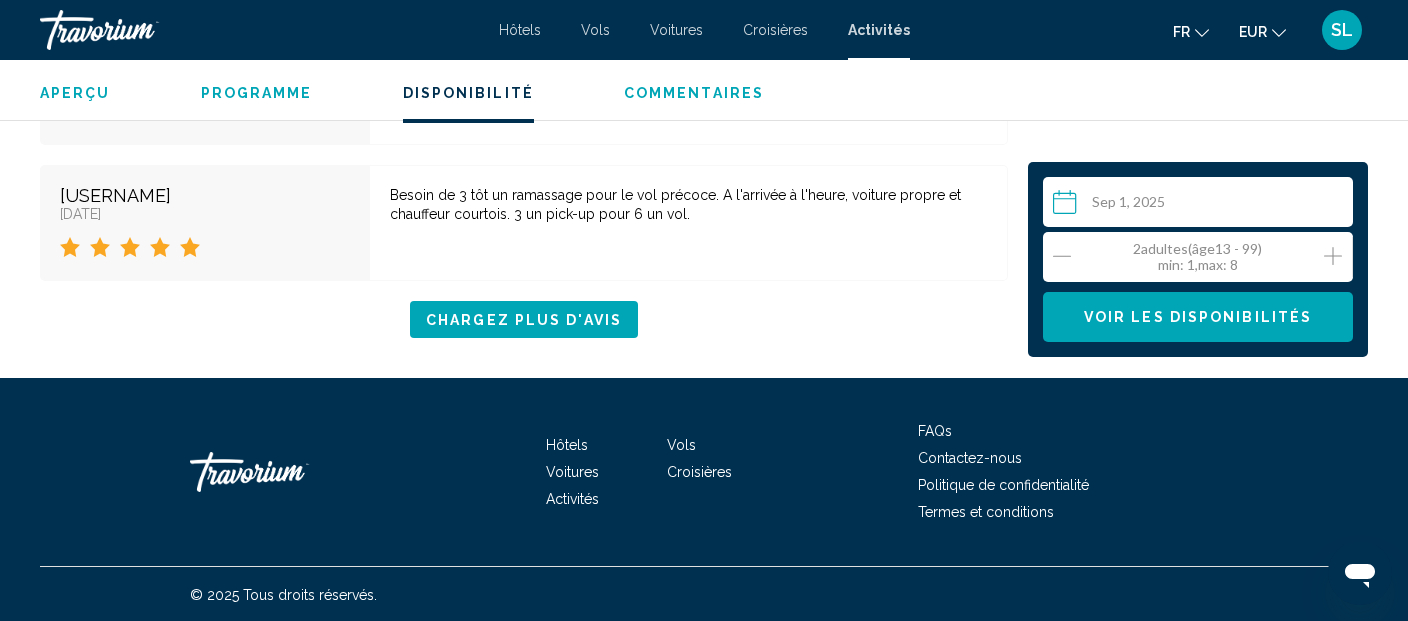 click on "Voir les disponibilités" at bounding box center [1198, 317] 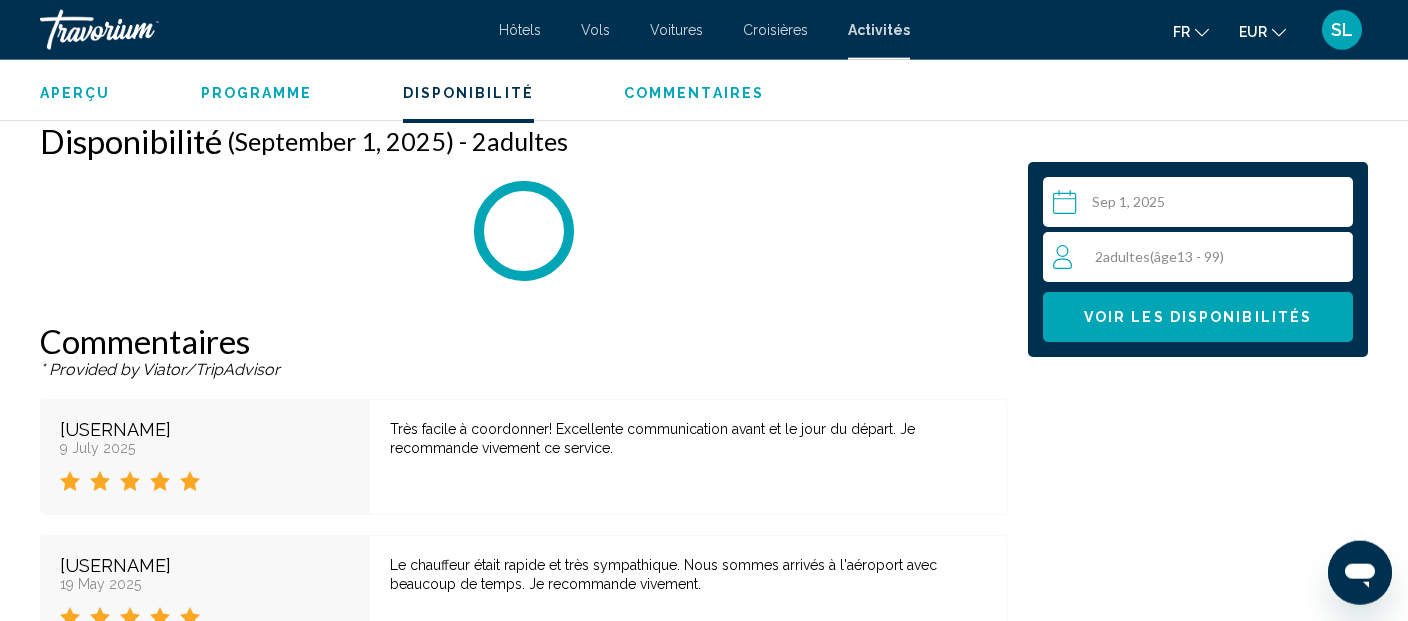 scroll, scrollTop: 3068, scrollLeft: 0, axis: vertical 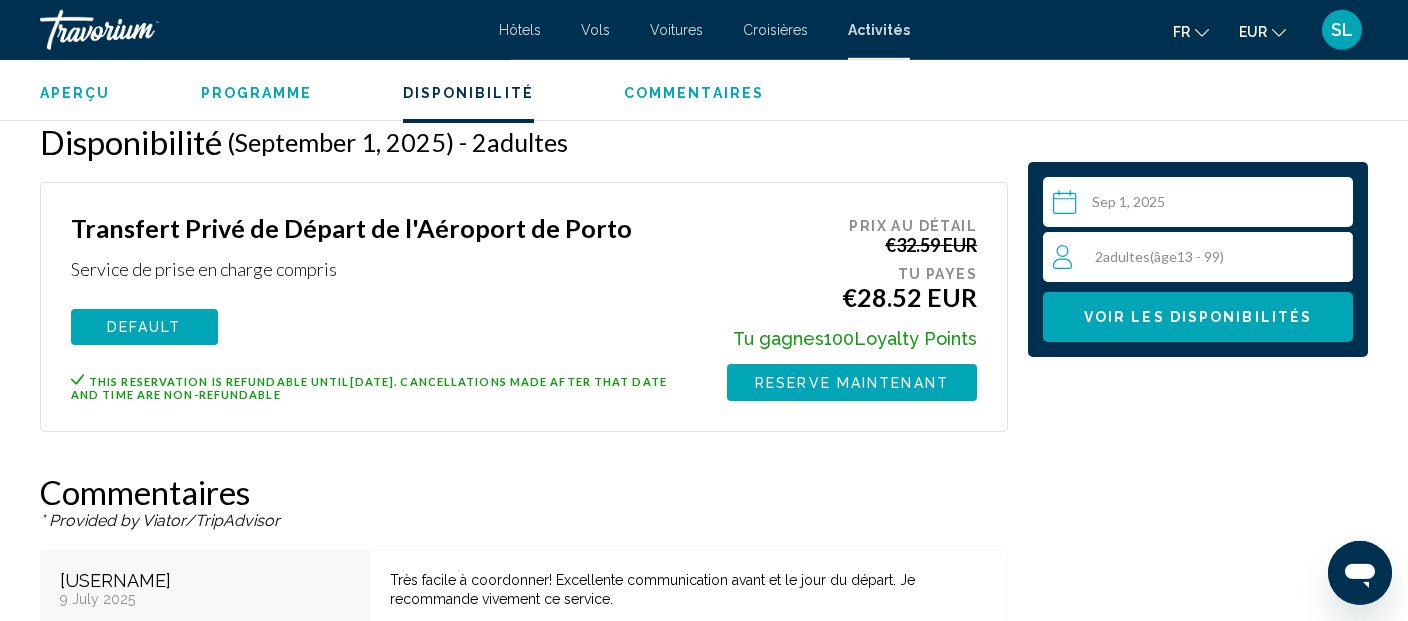 click on "Reserve maintenant" at bounding box center (852, 383) 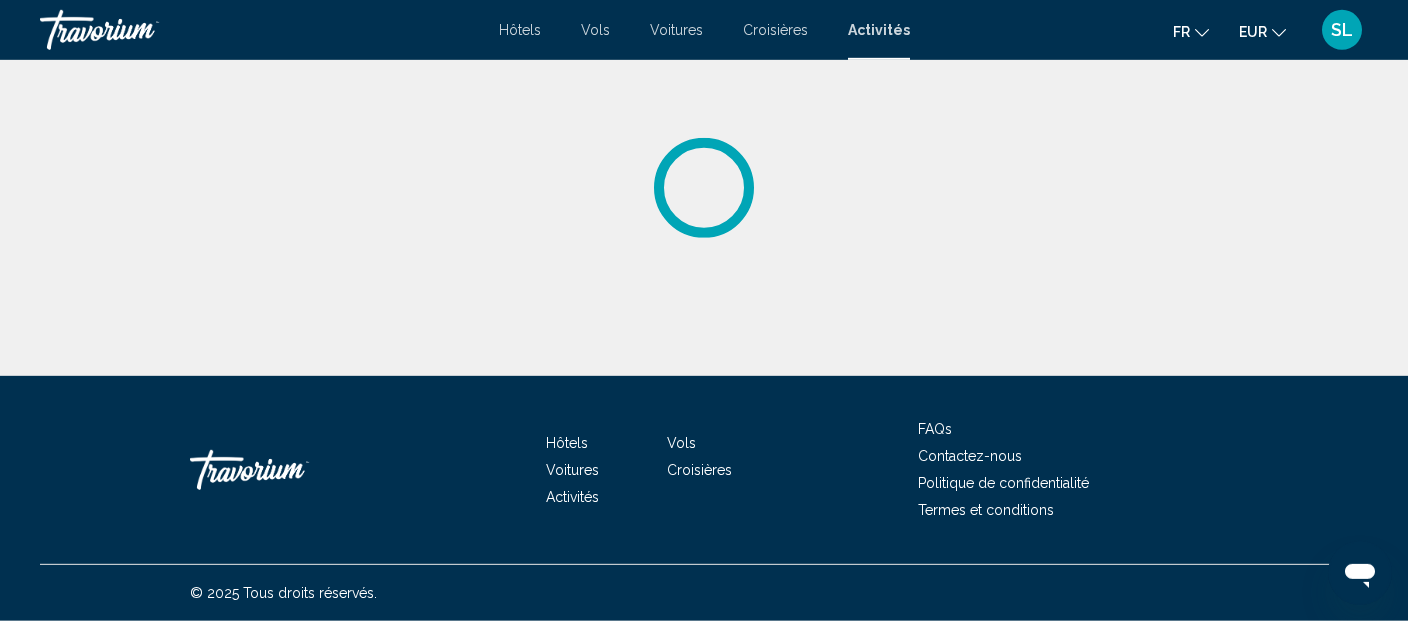 scroll, scrollTop: 0, scrollLeft: 0, axis: both 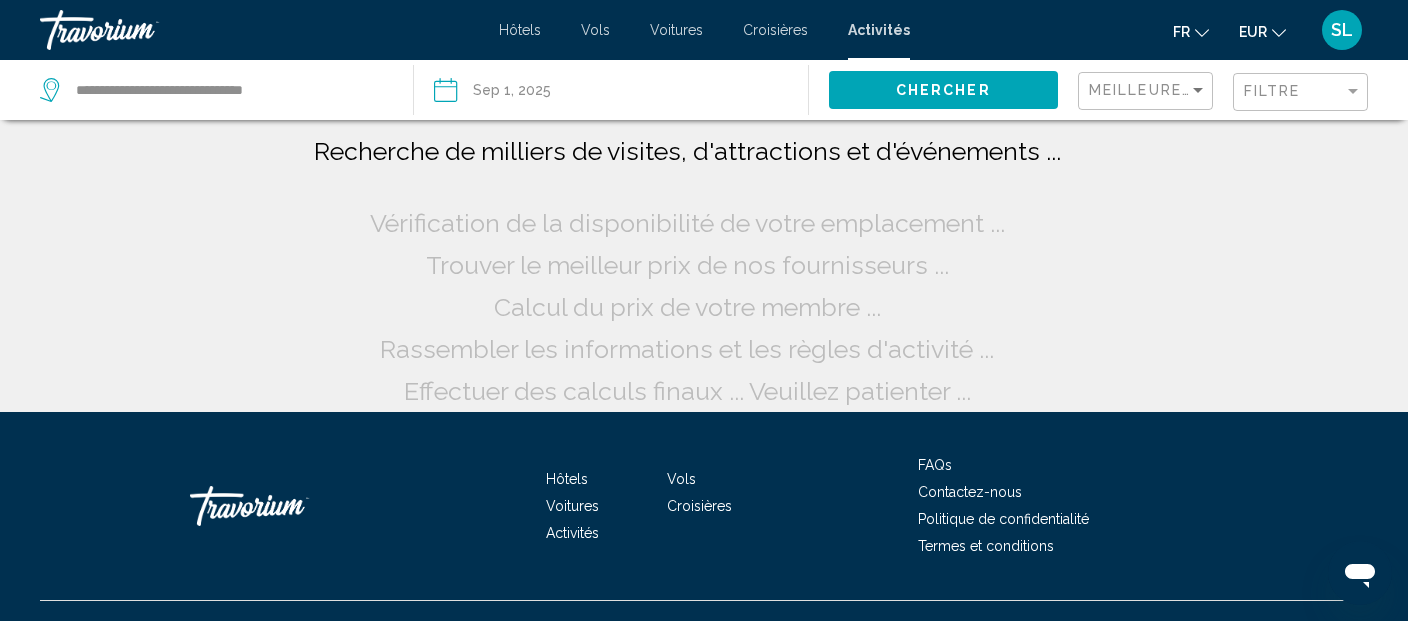 click on "Chercher" 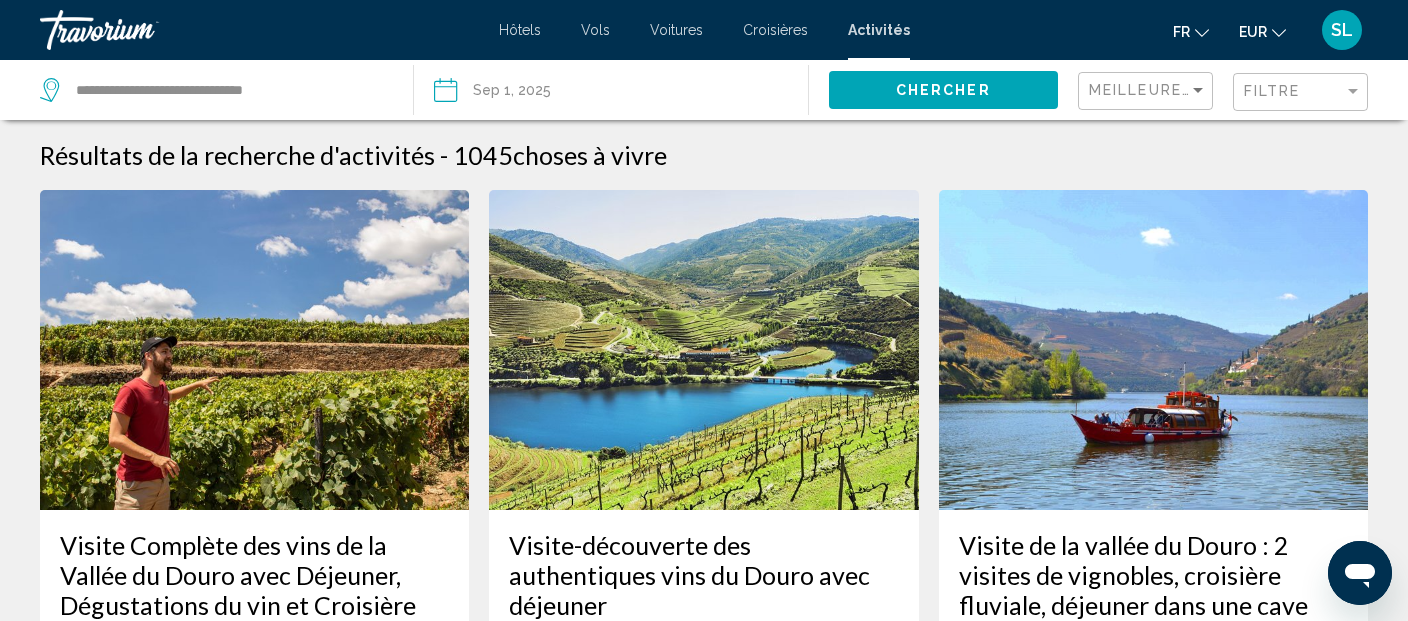 click on "Filtre" 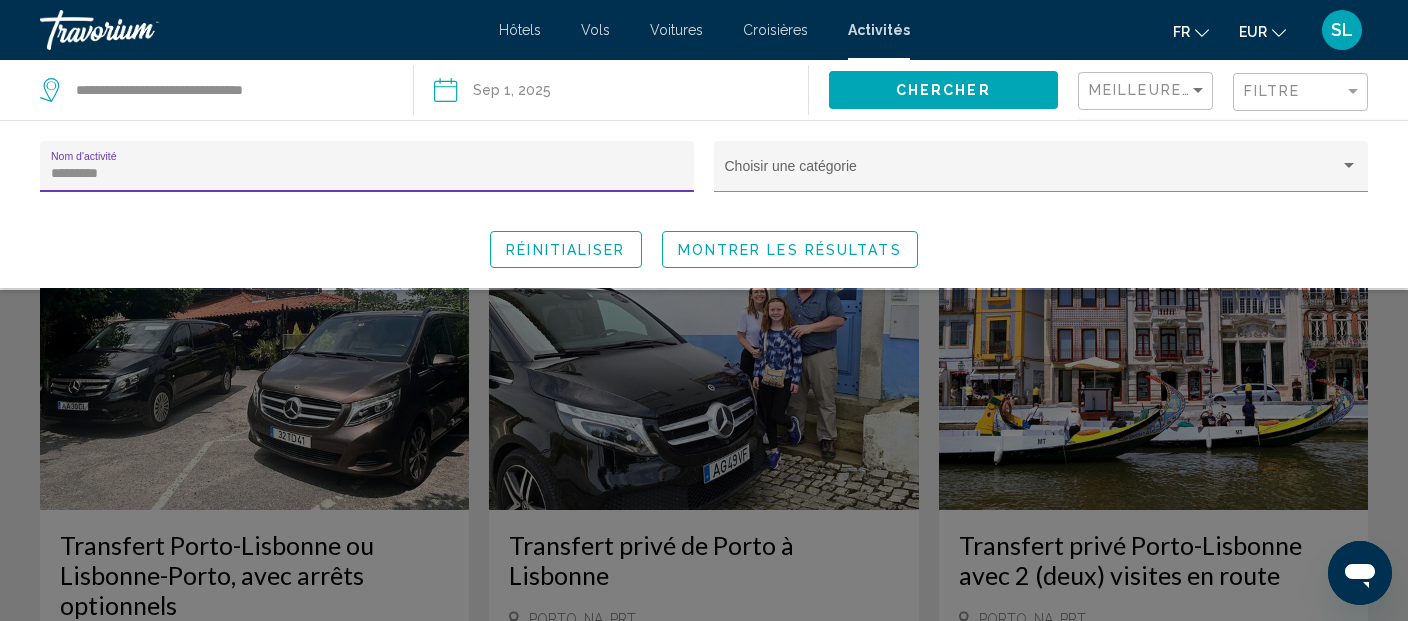 type on "*********" 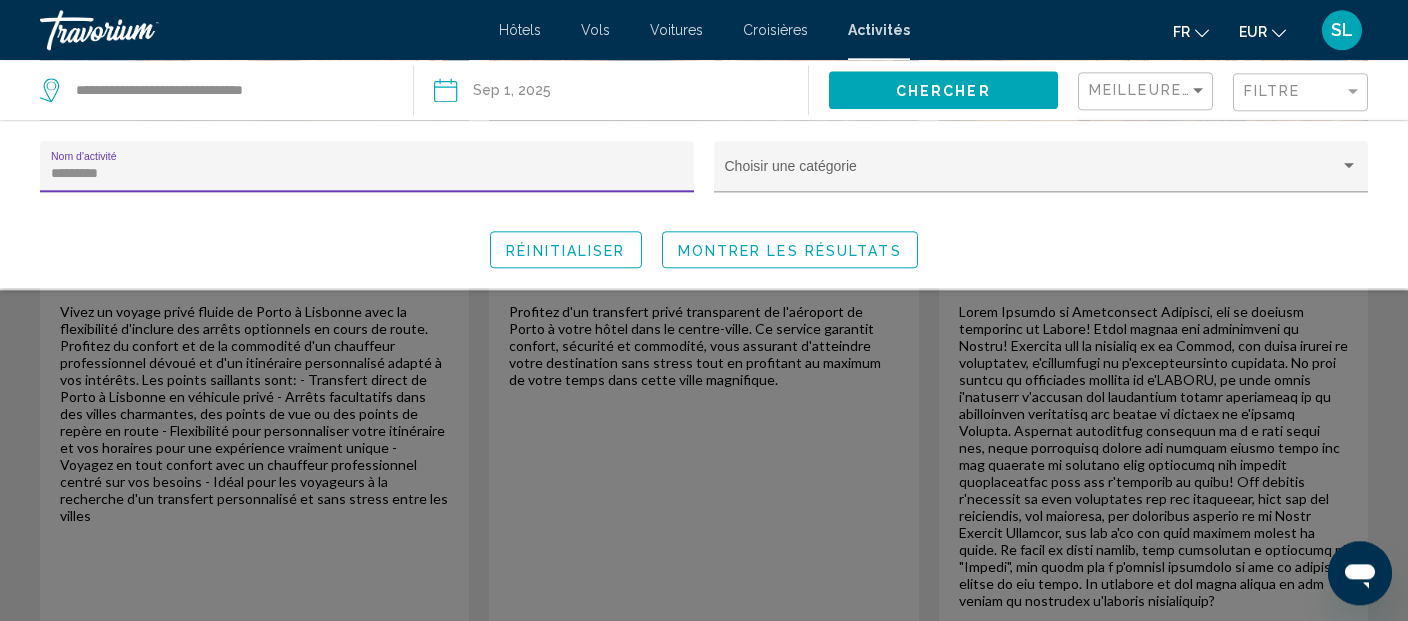 scroll, scrollTop: 1512, scrollLeft: 0, axis: vertical 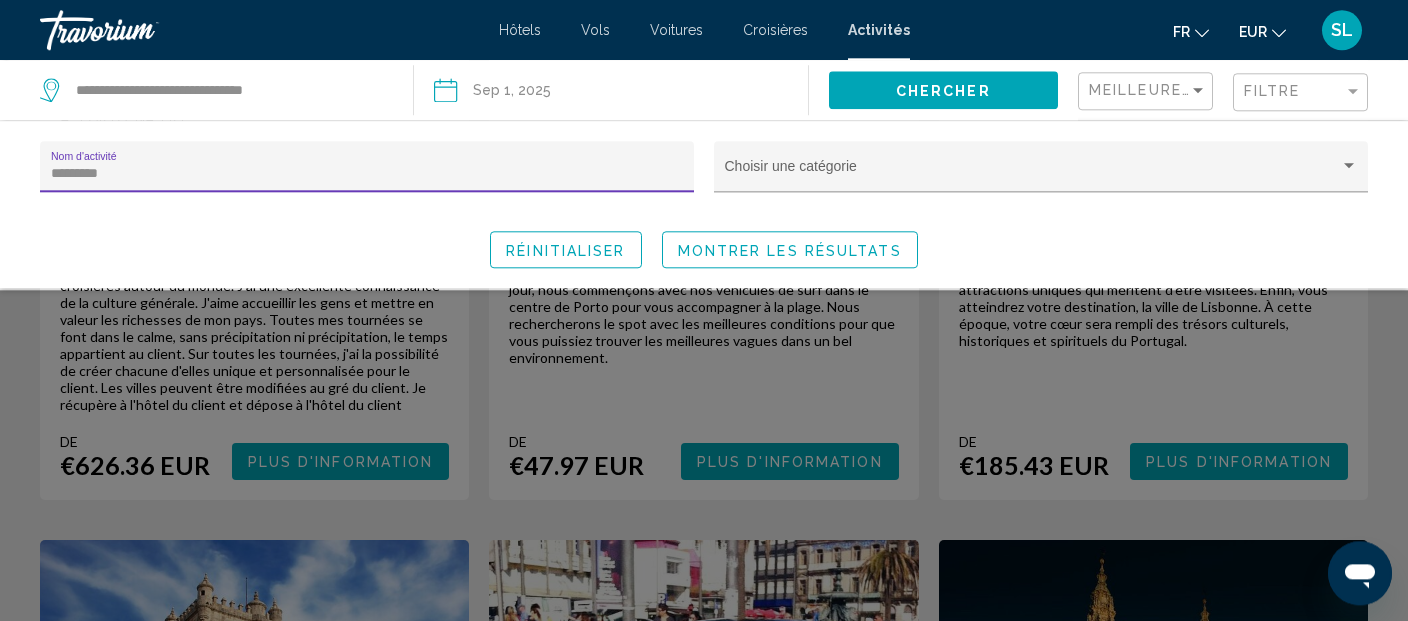 click on "Montrer les résultats" 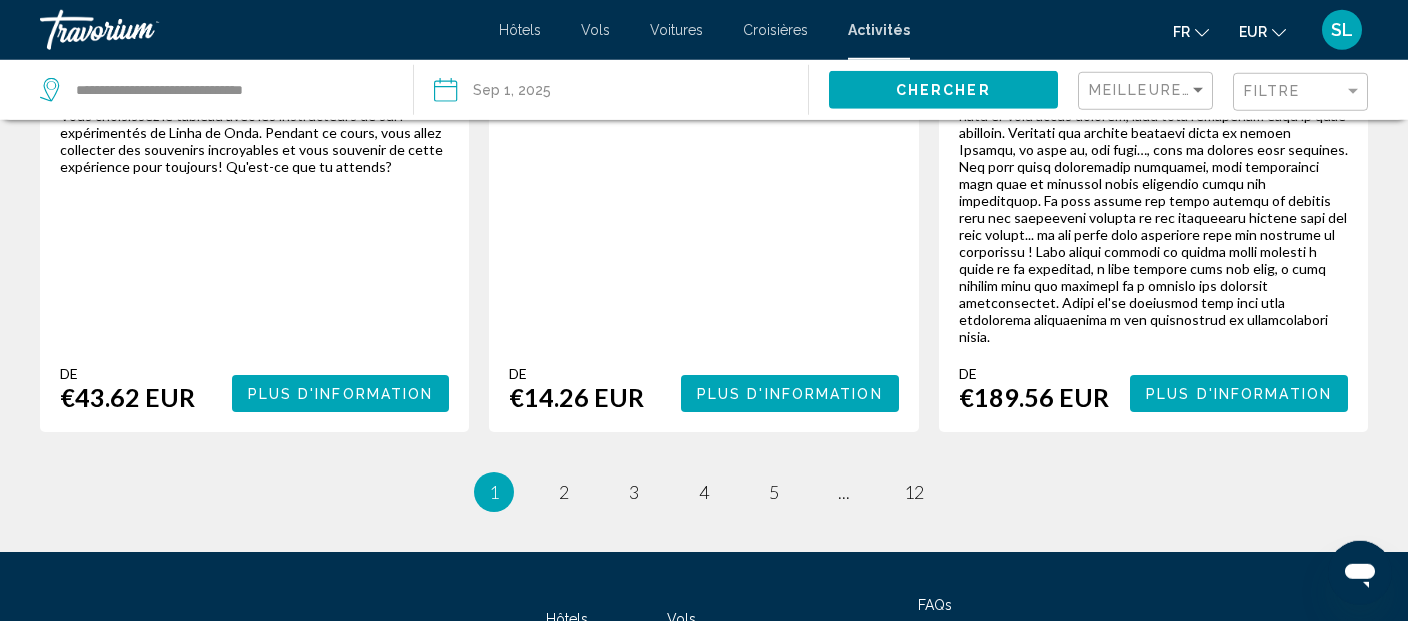 scroll, scrollTop: 3457, scrollLeft: 0, axis: vertical 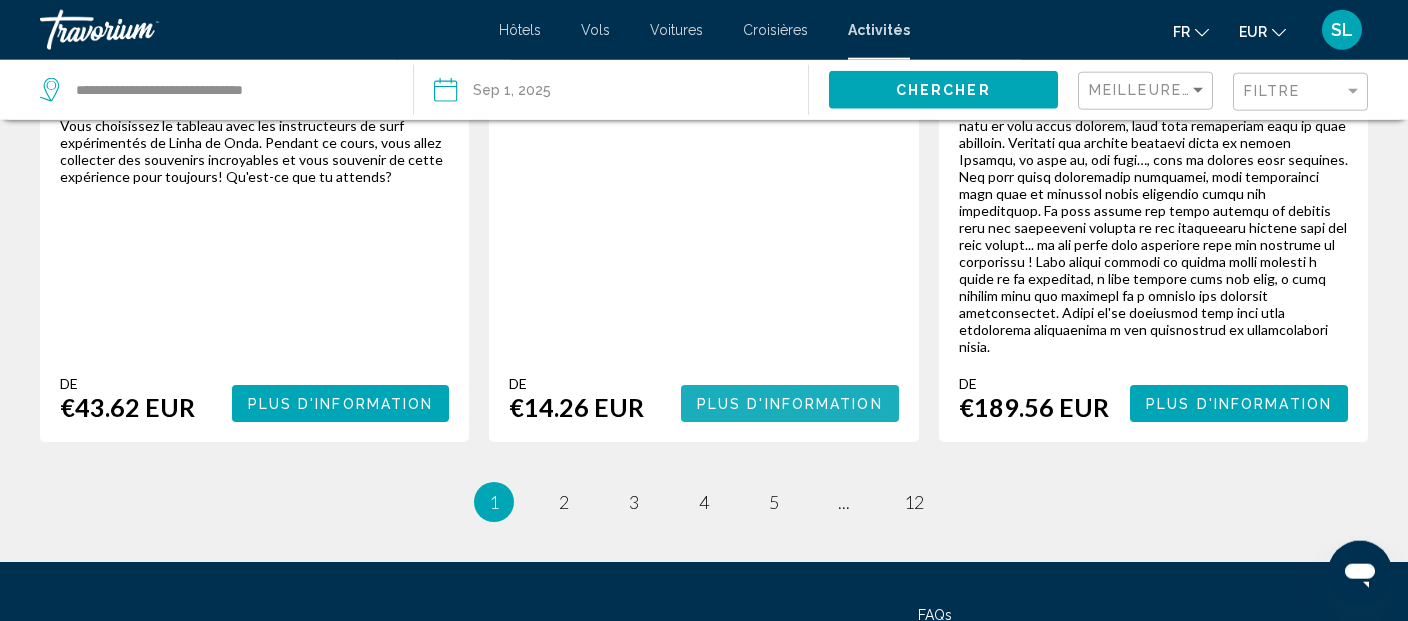 click on "Plus d'information" at bounding box center (790, 404) 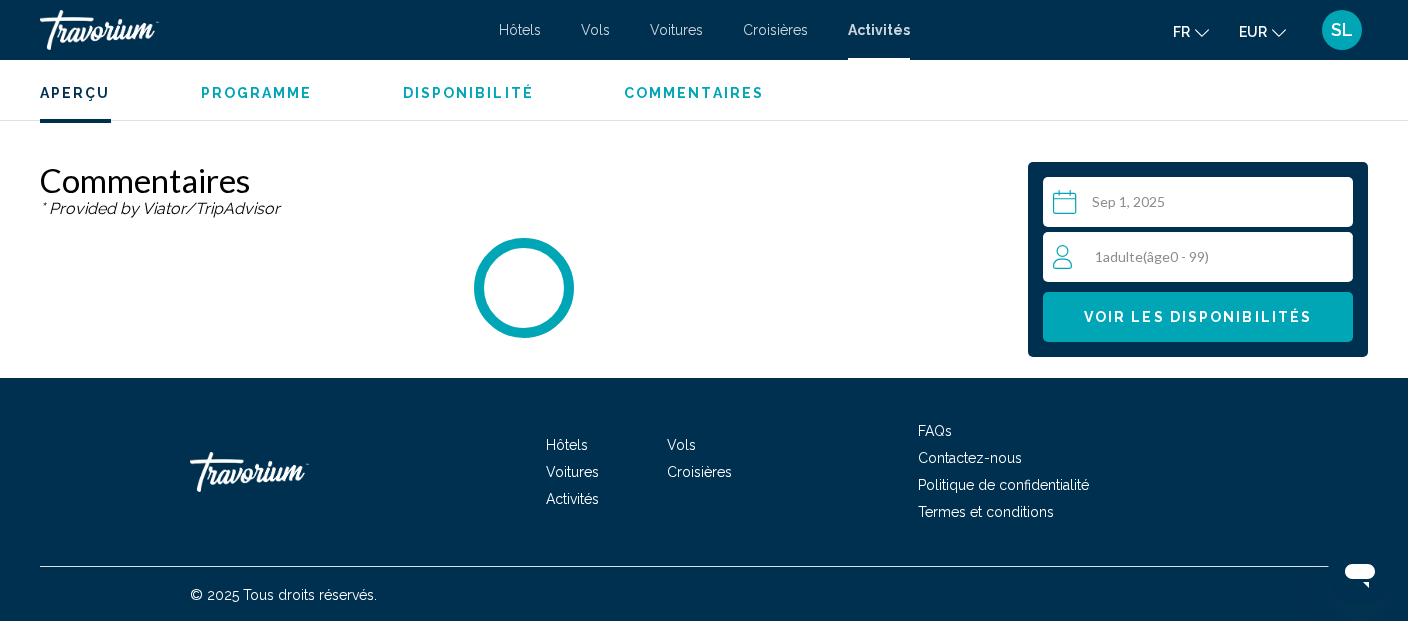 scroll, scrollTop: 4428, scrollLeft: 0, axis: vertical 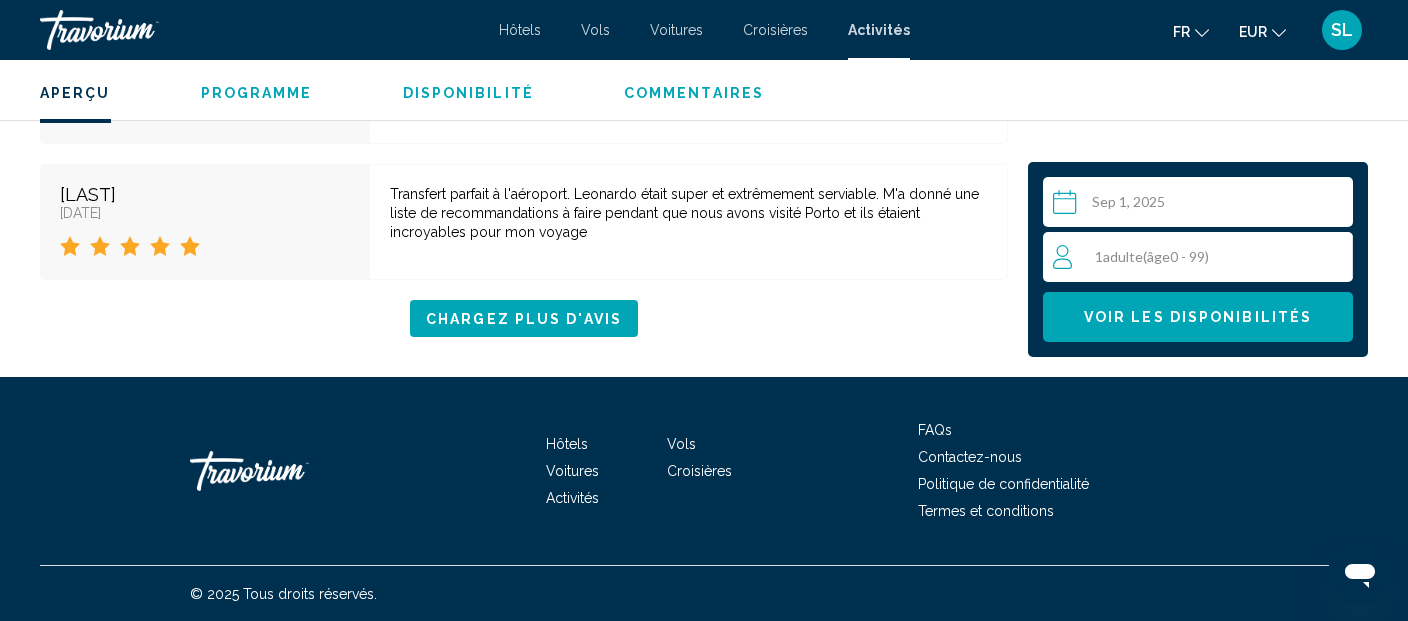 click on "1  Adulte Adultes  ( âge  0 - 99)" at bounding box center [1202, 257] 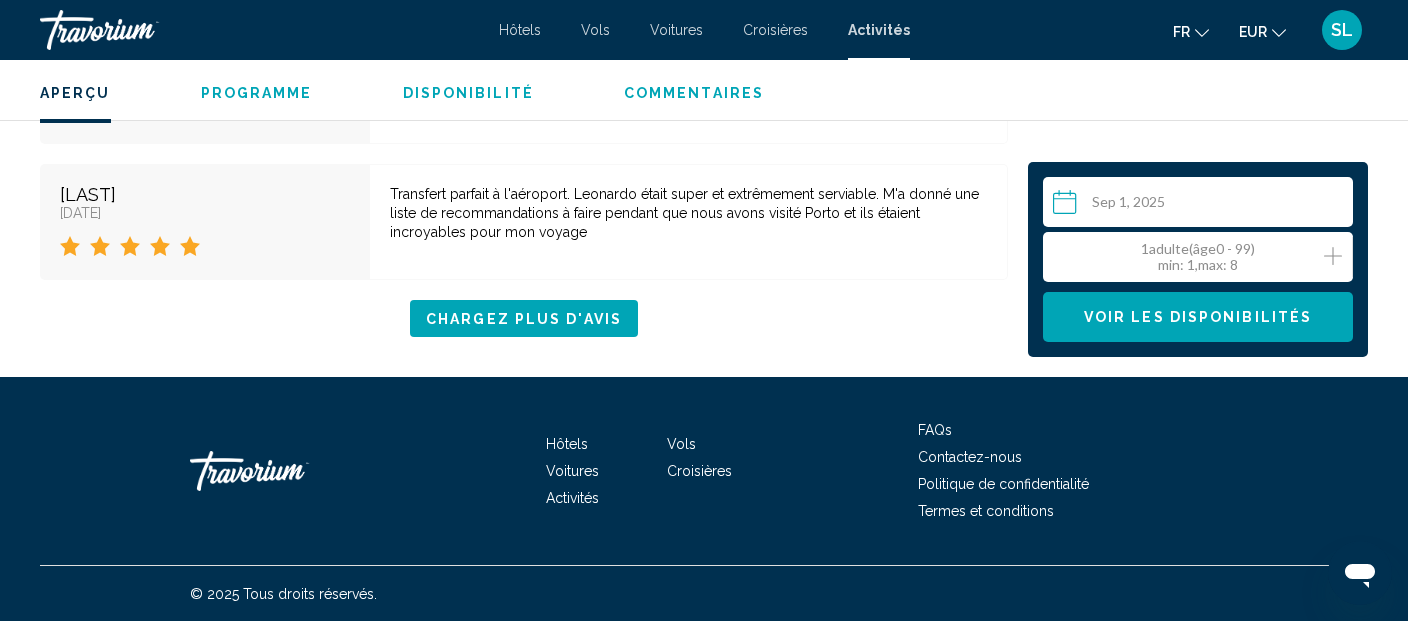 click 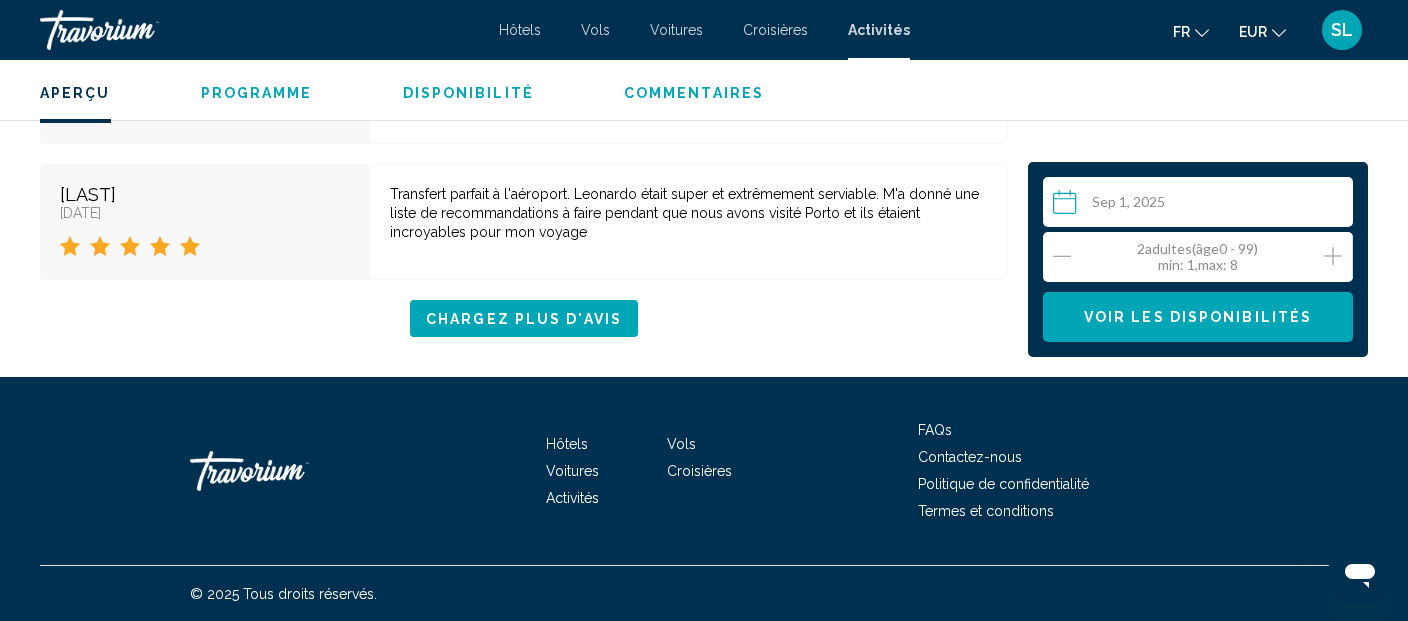 click on "Voir les disponibilités" at bounding box center [1198, 318] 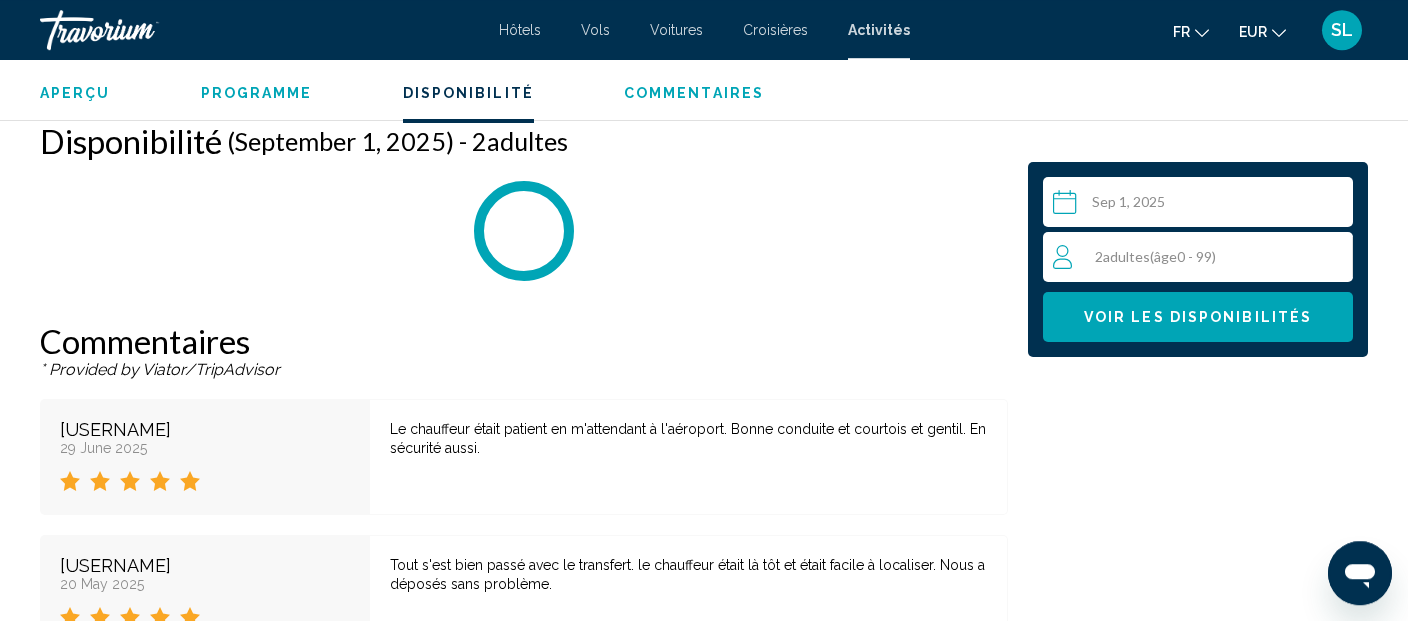 scroll, scrollTop: 3046, scrollLeft: 0, axis: vertical 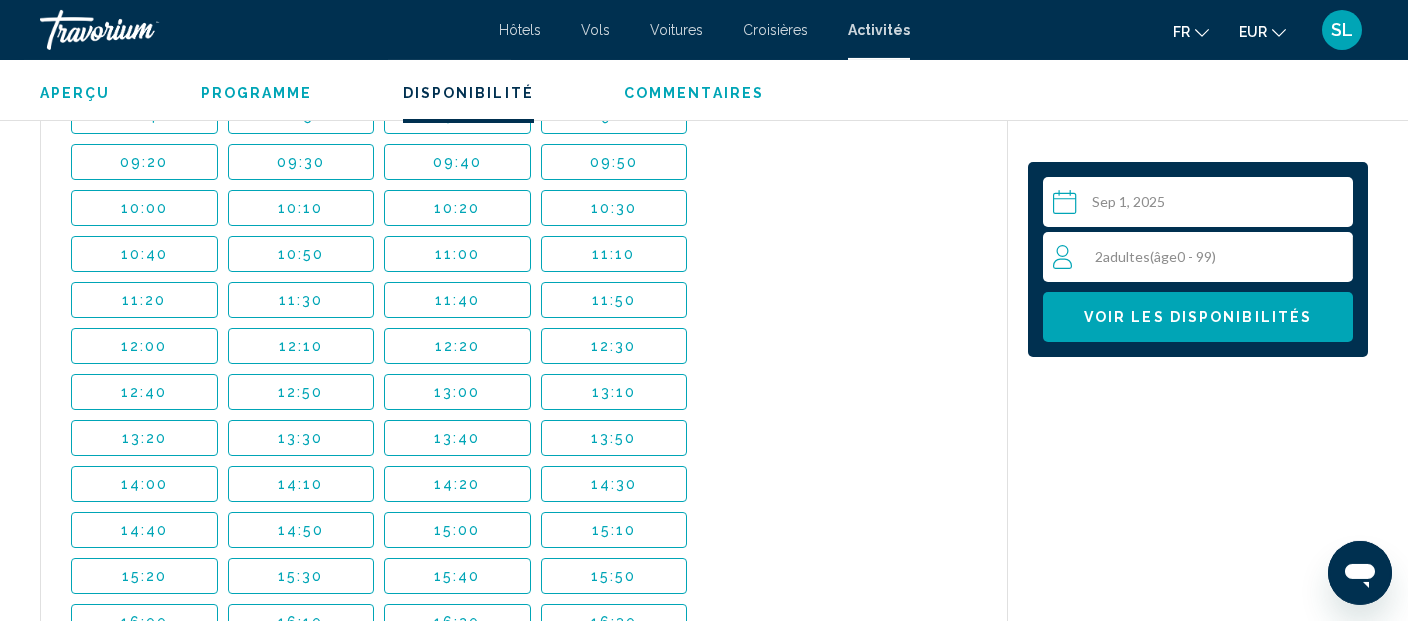 click on "13:00" at bounding box center [457, 392] 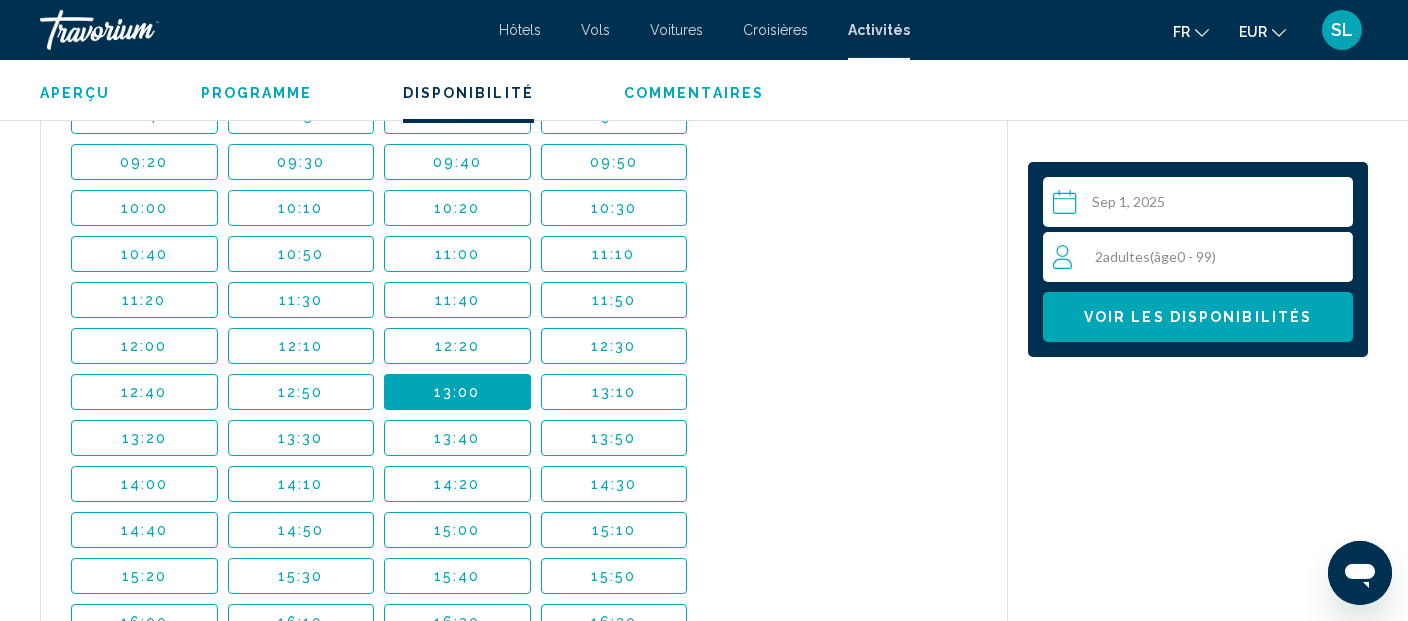 click on "Voir les disponibilités" at bounding box center (1198, 318) 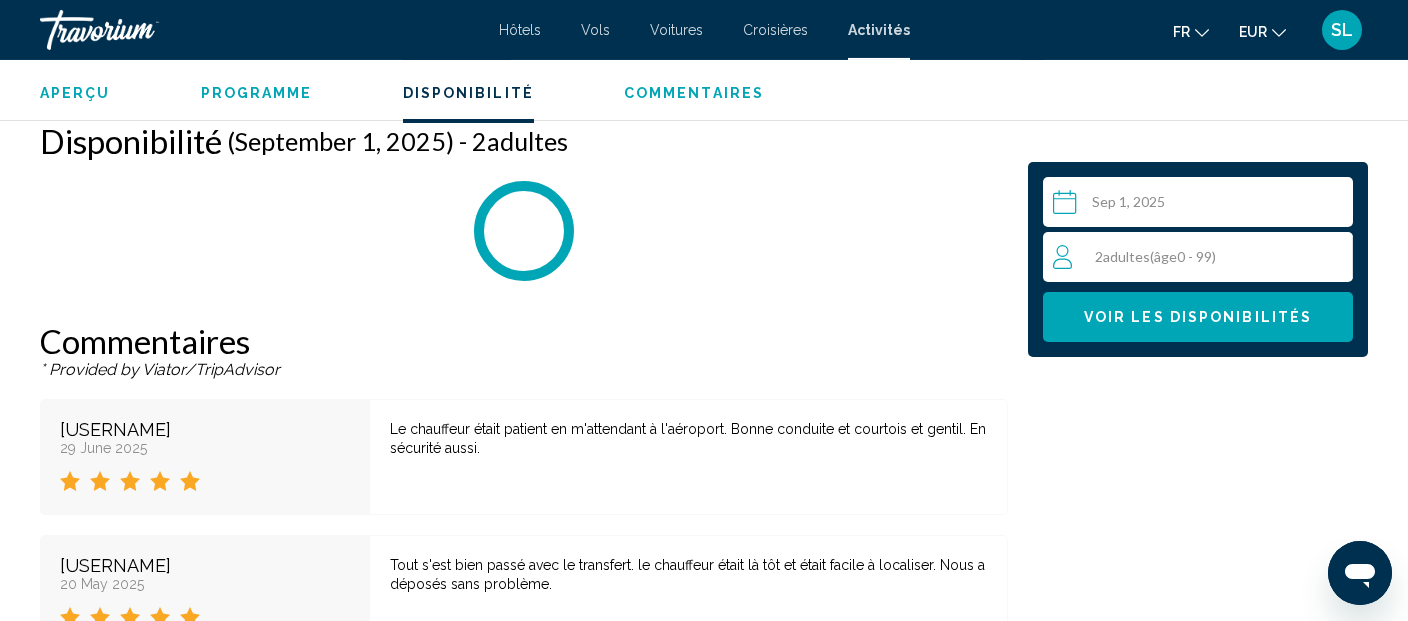 scroll, scrollTop: 3046, scrollLeft: 0, axis: vertical 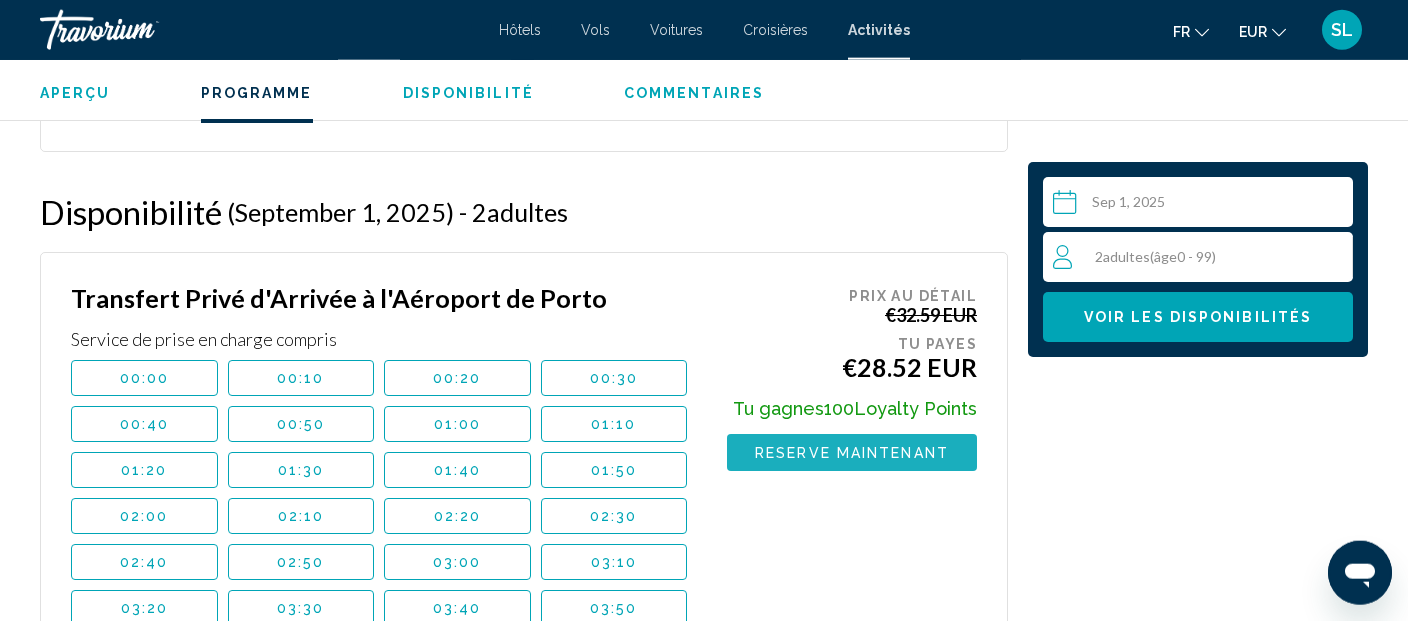 click on "Reserve maintenant" at bounding box center (852, 453) 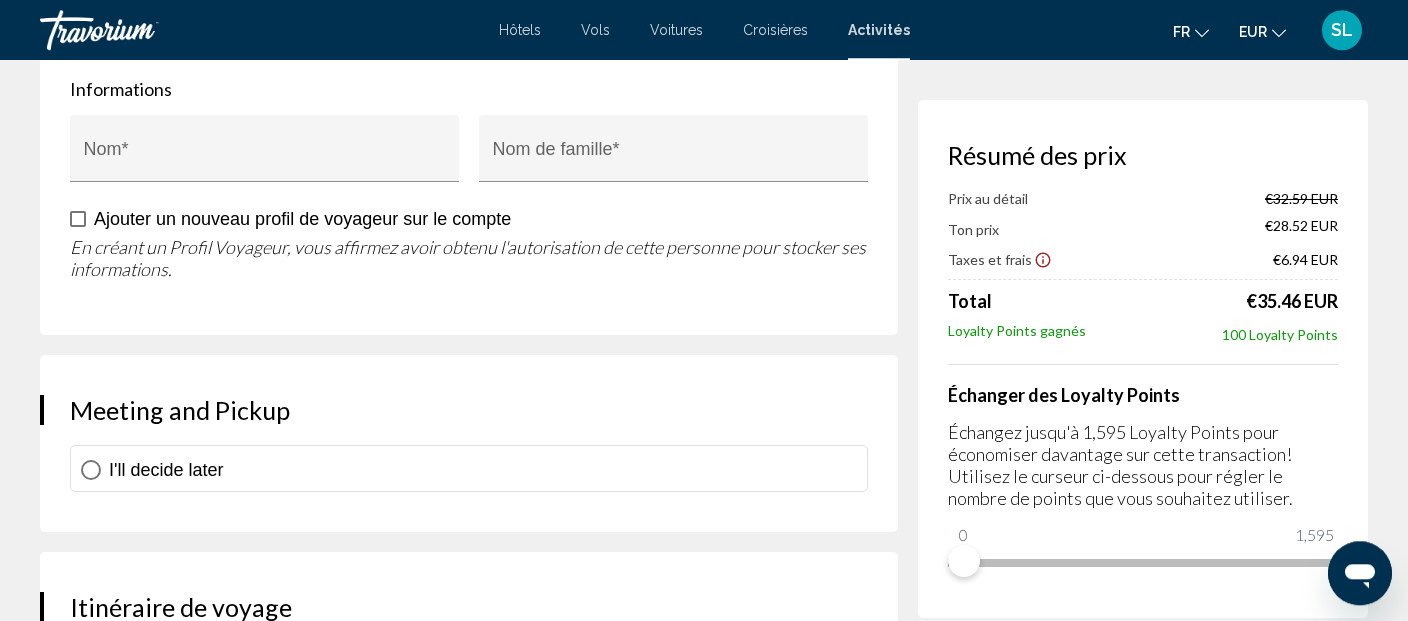 scroll, scrollTop: 1140, scrollLeft: 0, axis: vertical 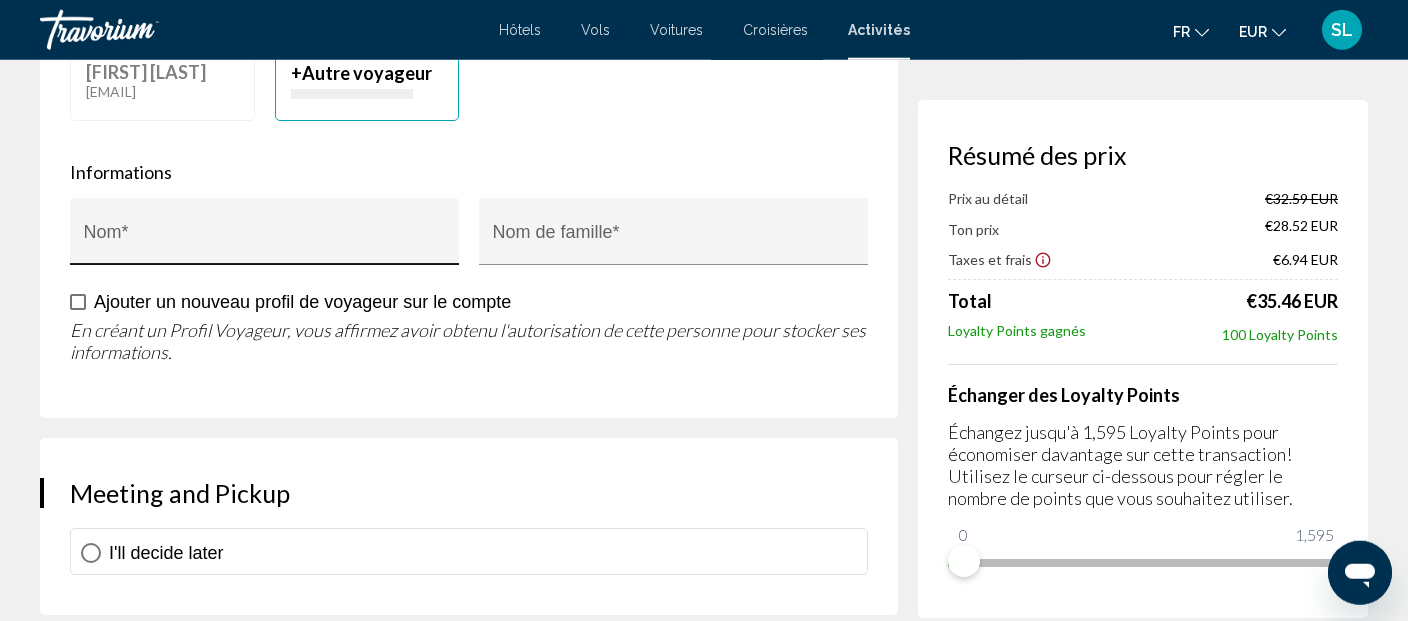 click on "Nom  *" at bounding box center (265, 241) 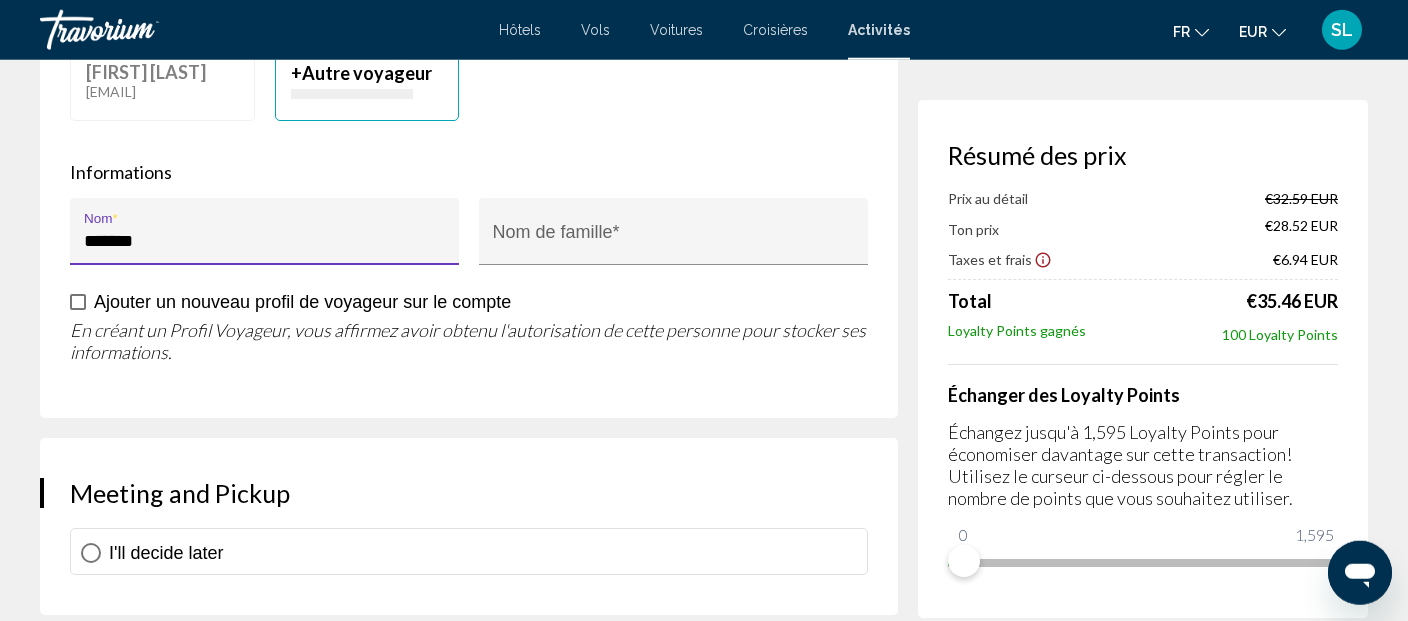 type on "*******" 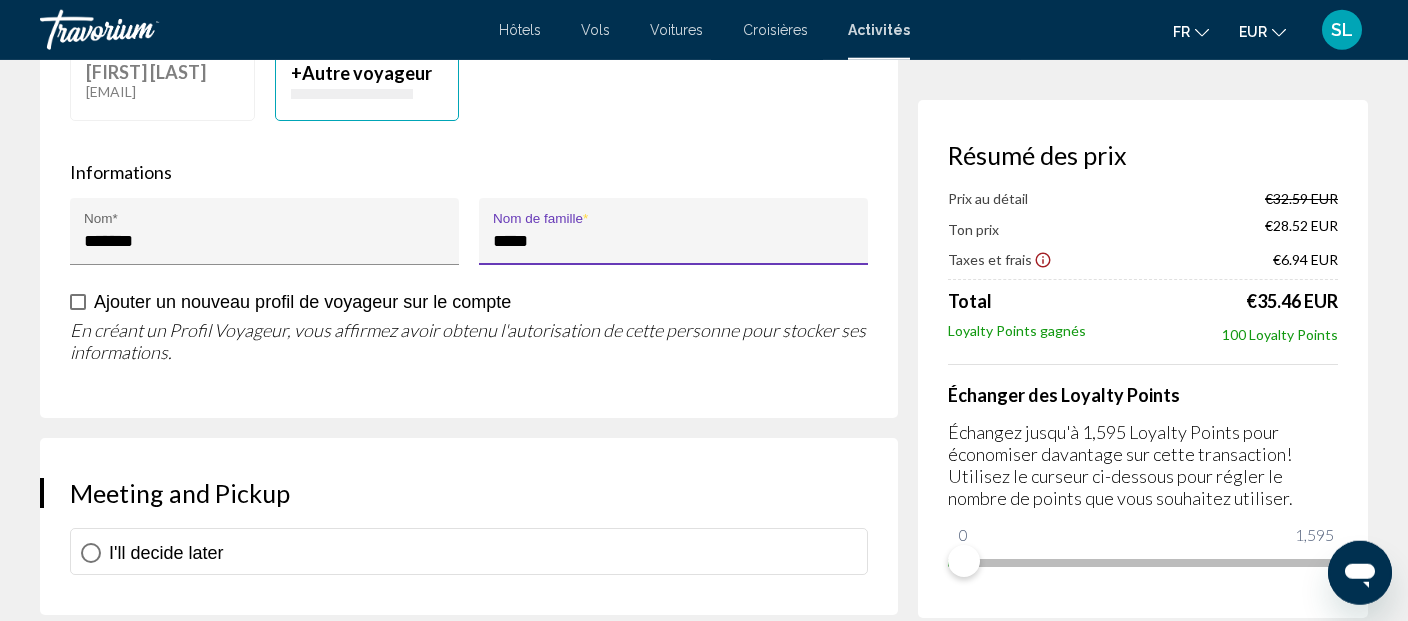 type on "*****" 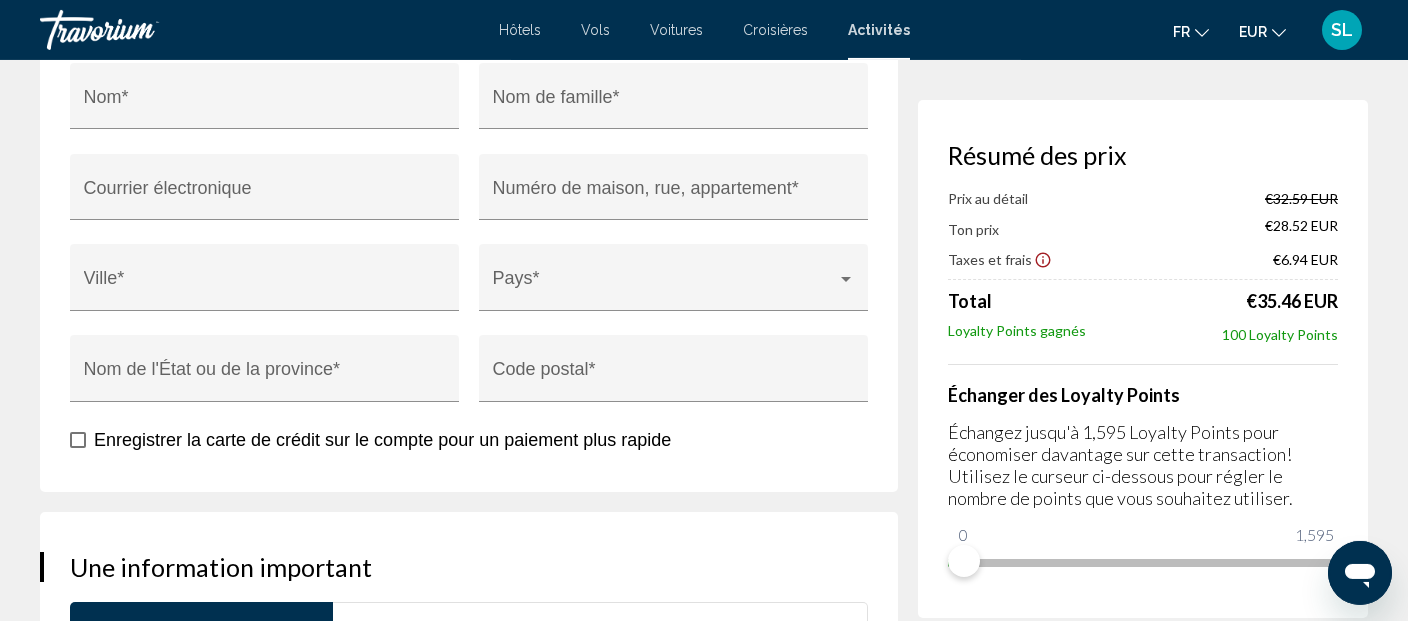 scroll, scrollTop: 2635, scrollLeft: 0, axis: vertical 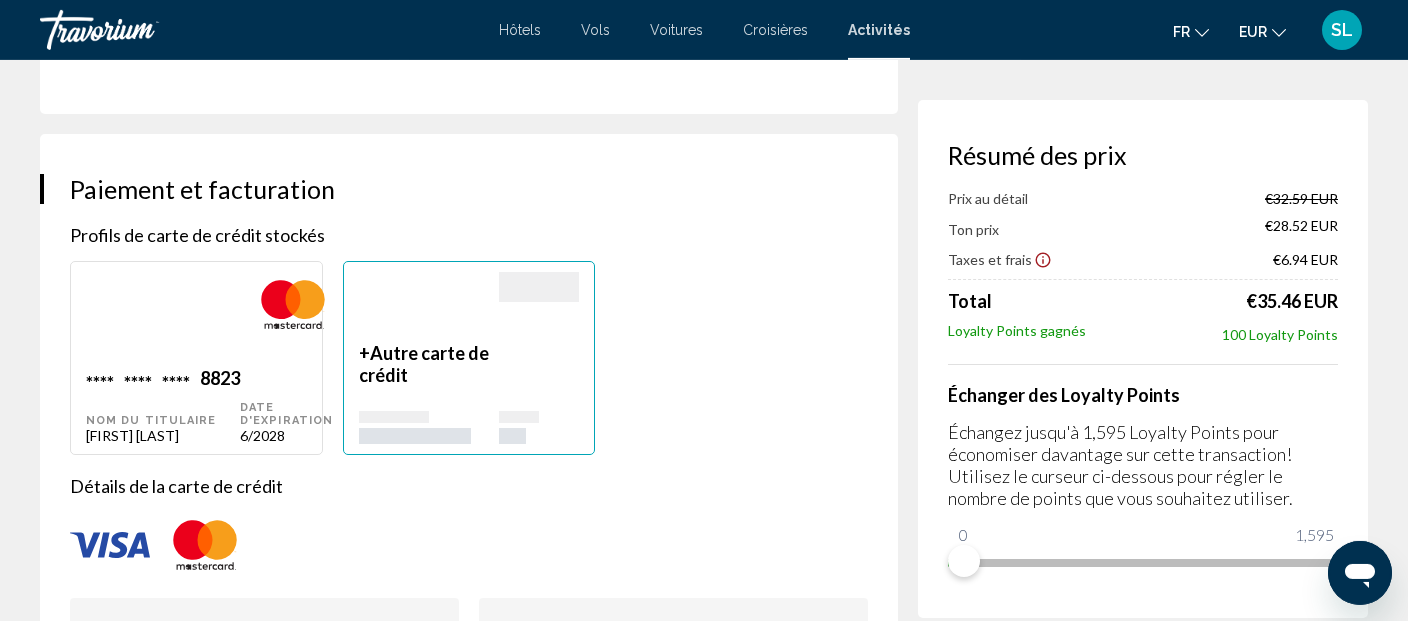 click on "****" at bounding box center (176, 380) 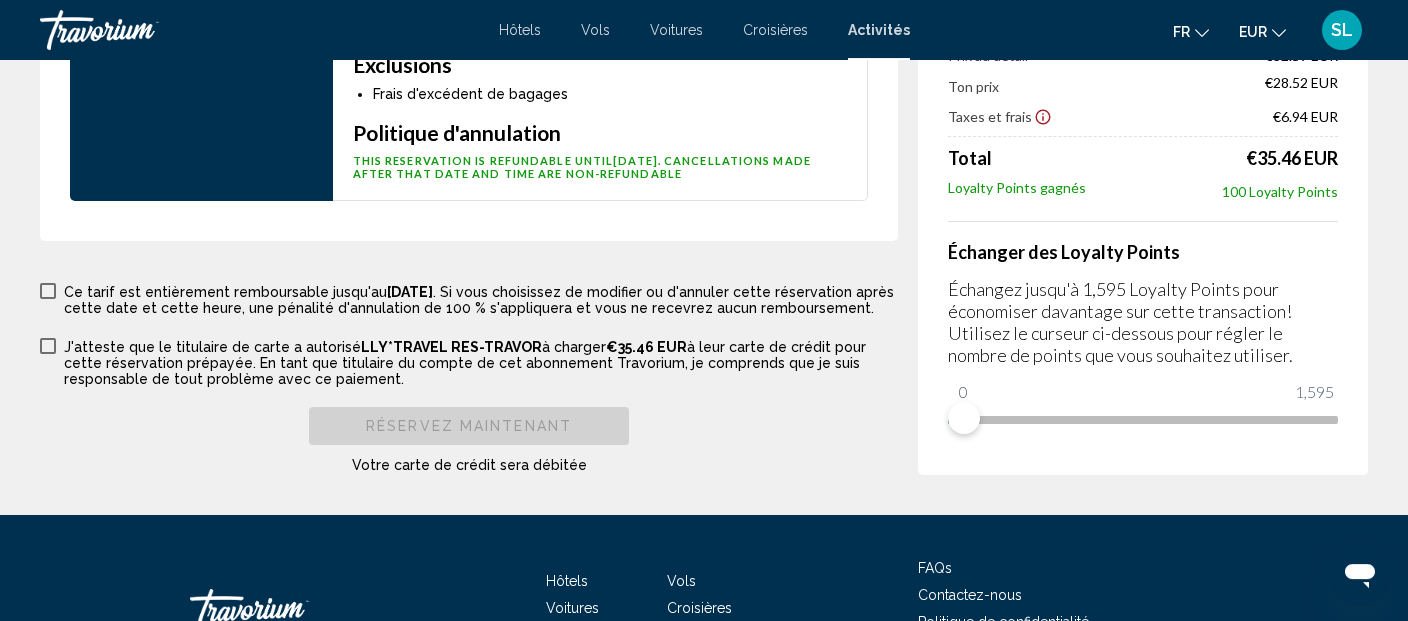scroll, scrollTop: 3746, scrollLeft: 0, axis: vertical 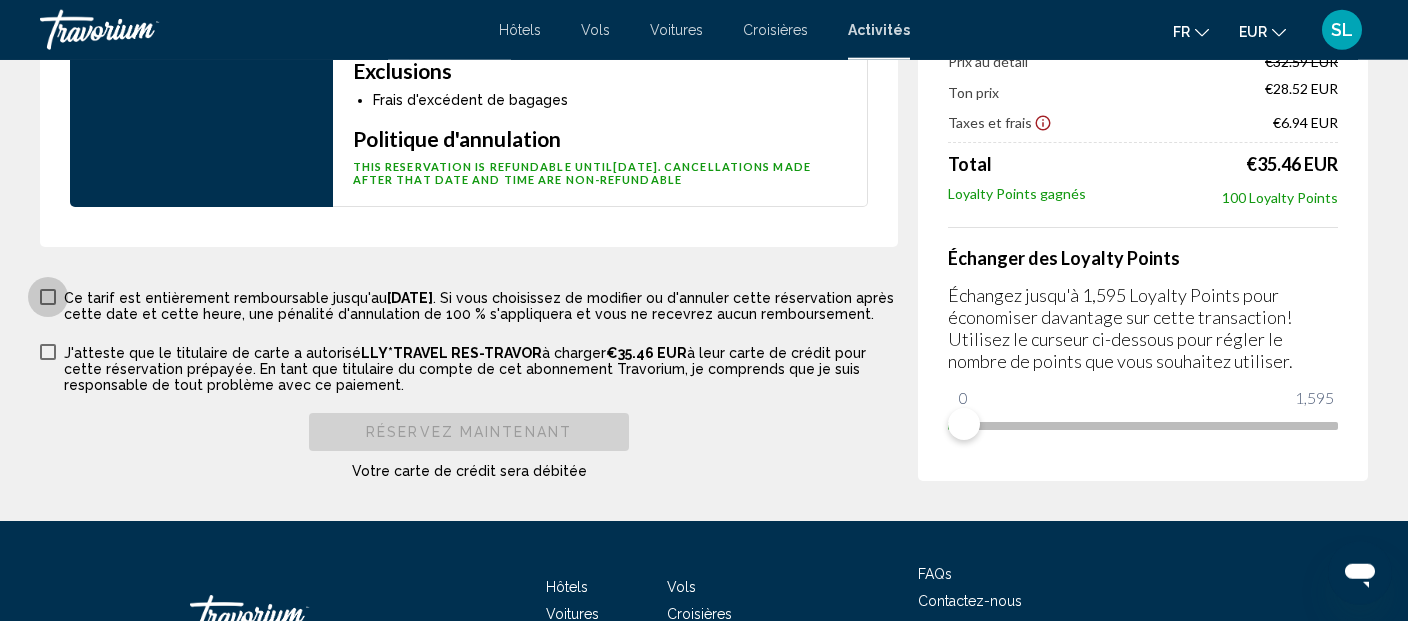 click at bounding box center (48, 297) 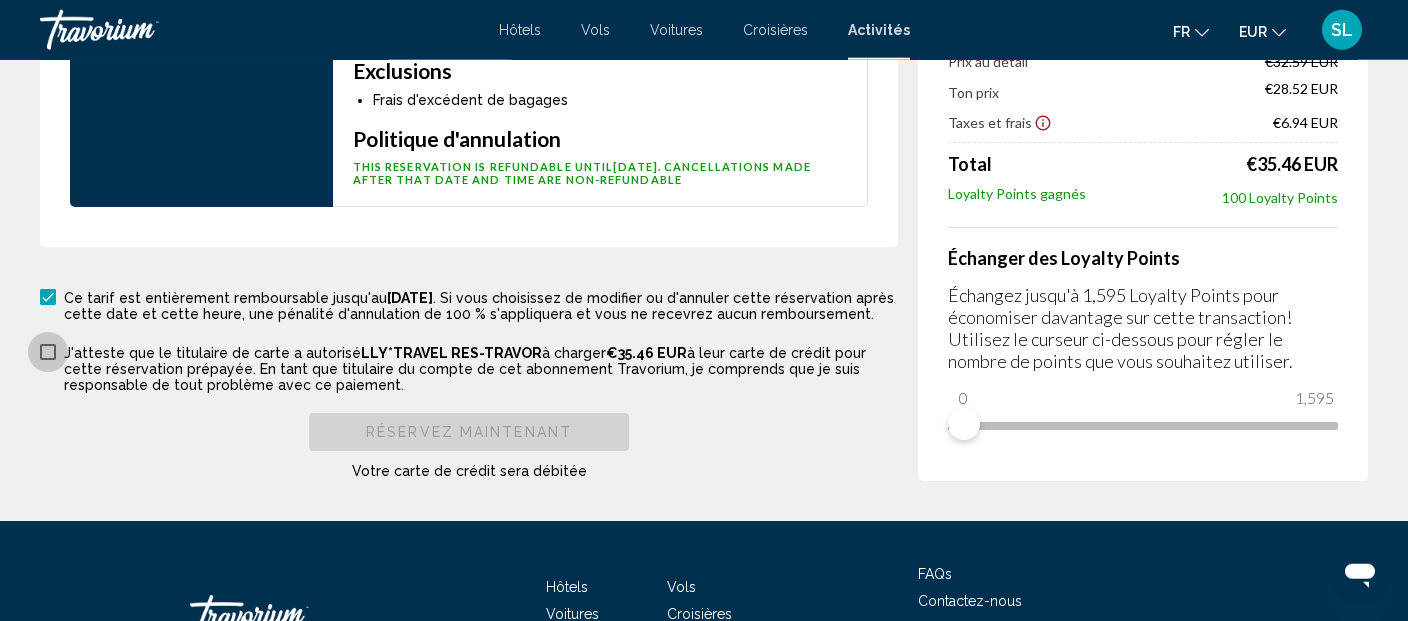 click at bounding box center [48, 352] 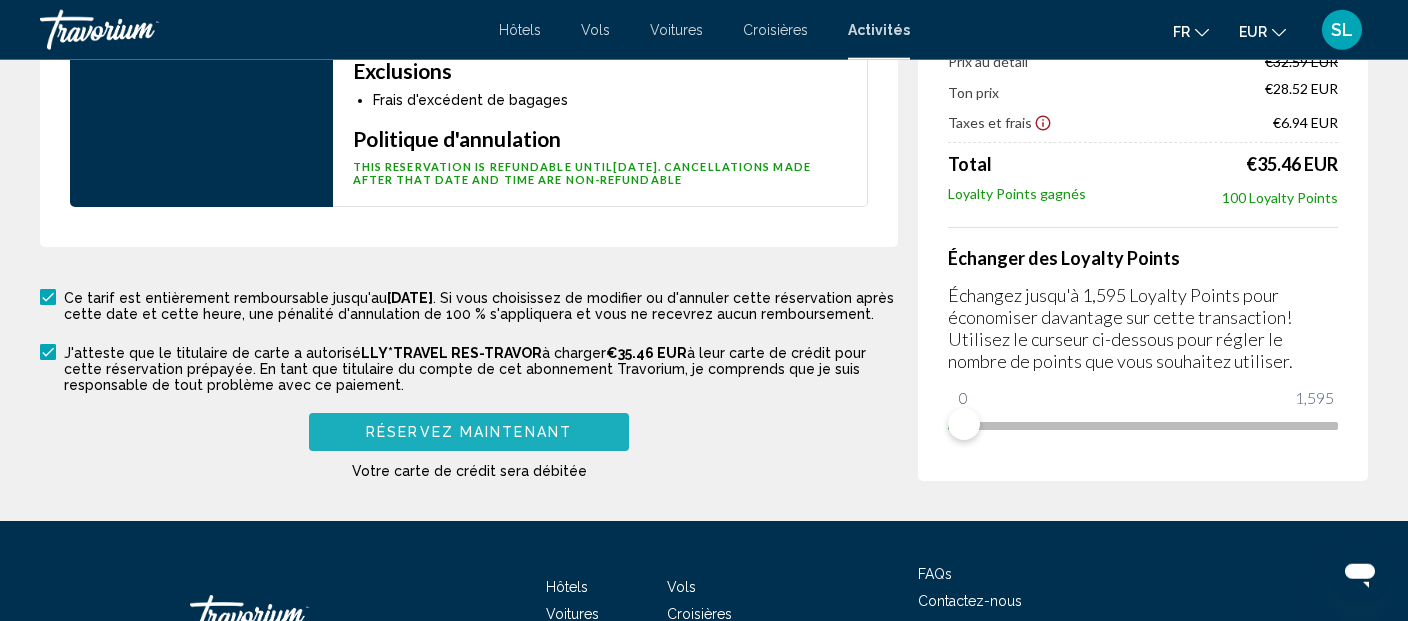 click on "Réservez maintenant" at bounding box center (469, 433) 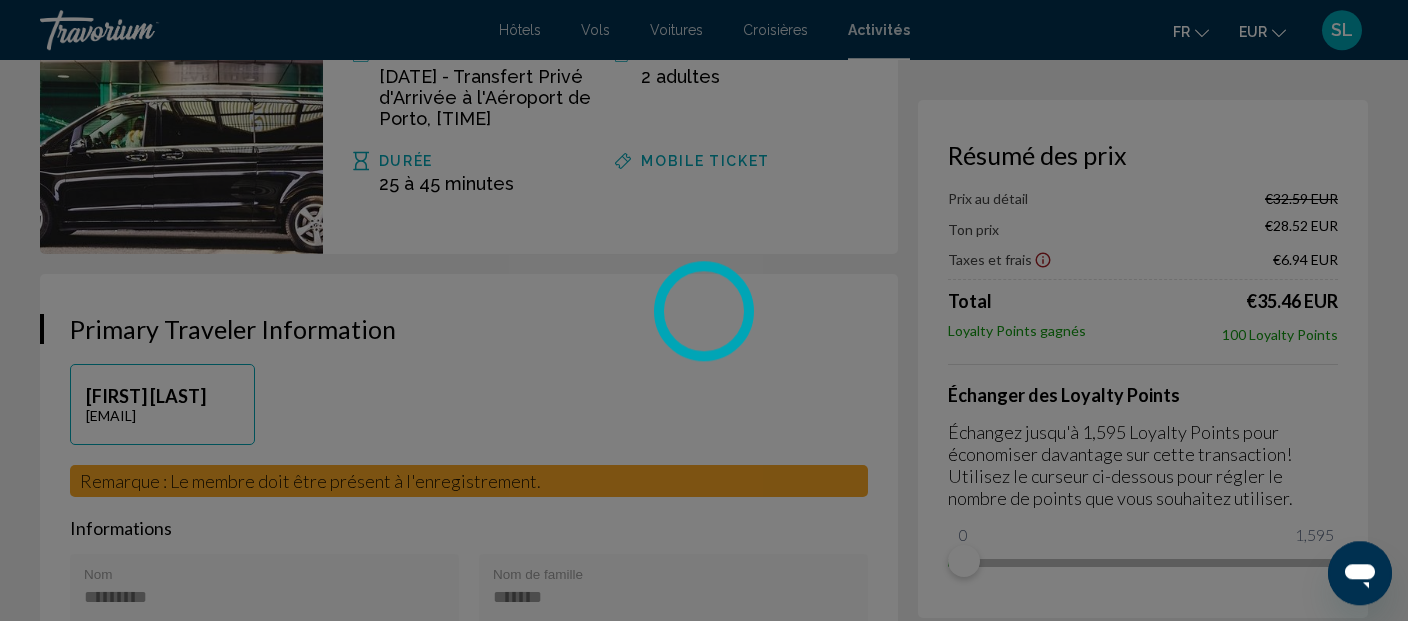 scroll, scrollTop: 0, scrollLeft: 0, axis: both 